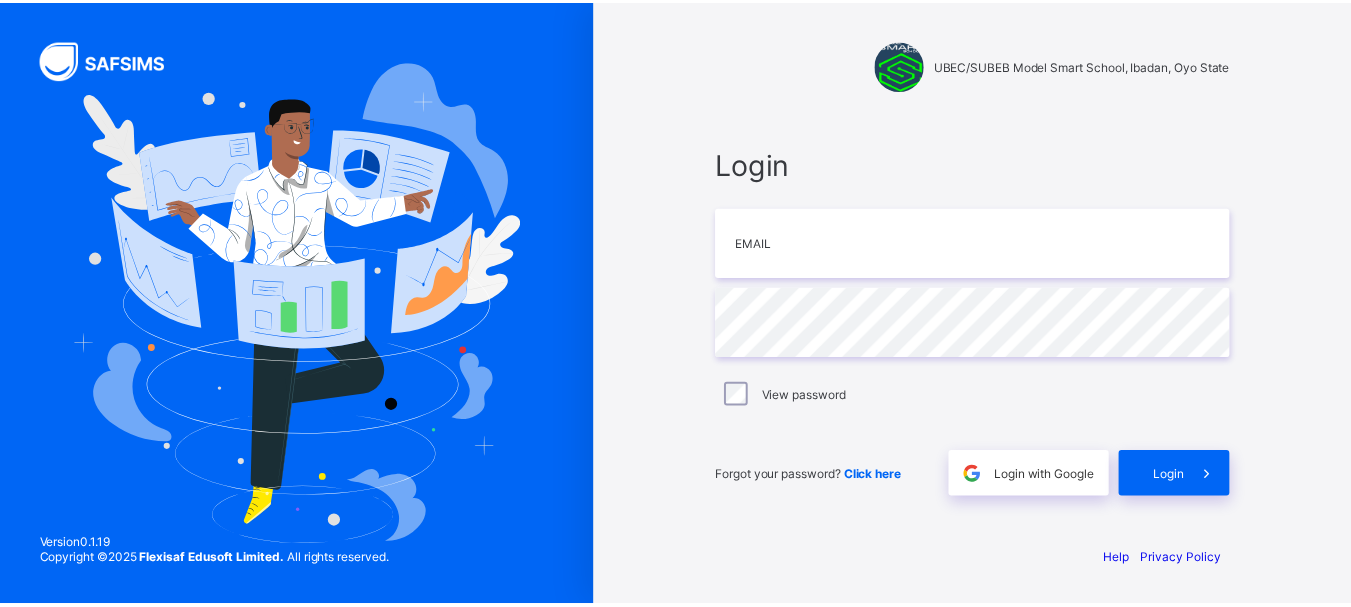 scroll, scrollTop: 0, scrollLeft: 0, axis: both 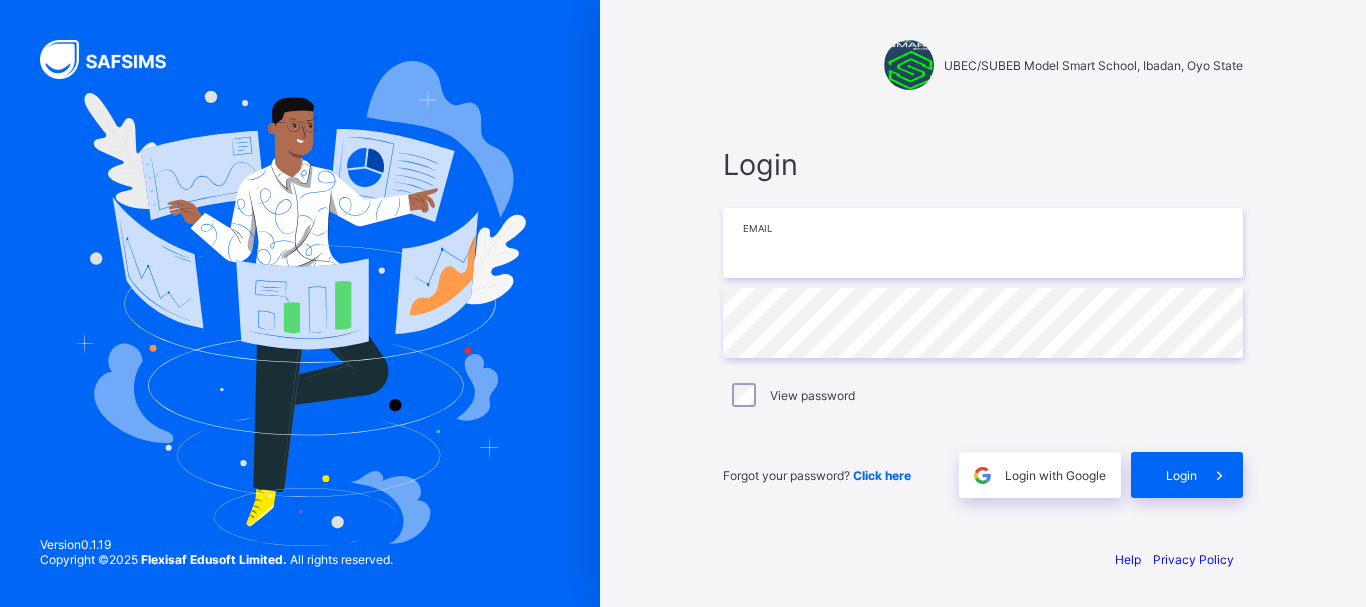 click at bounding box center (983, 243) 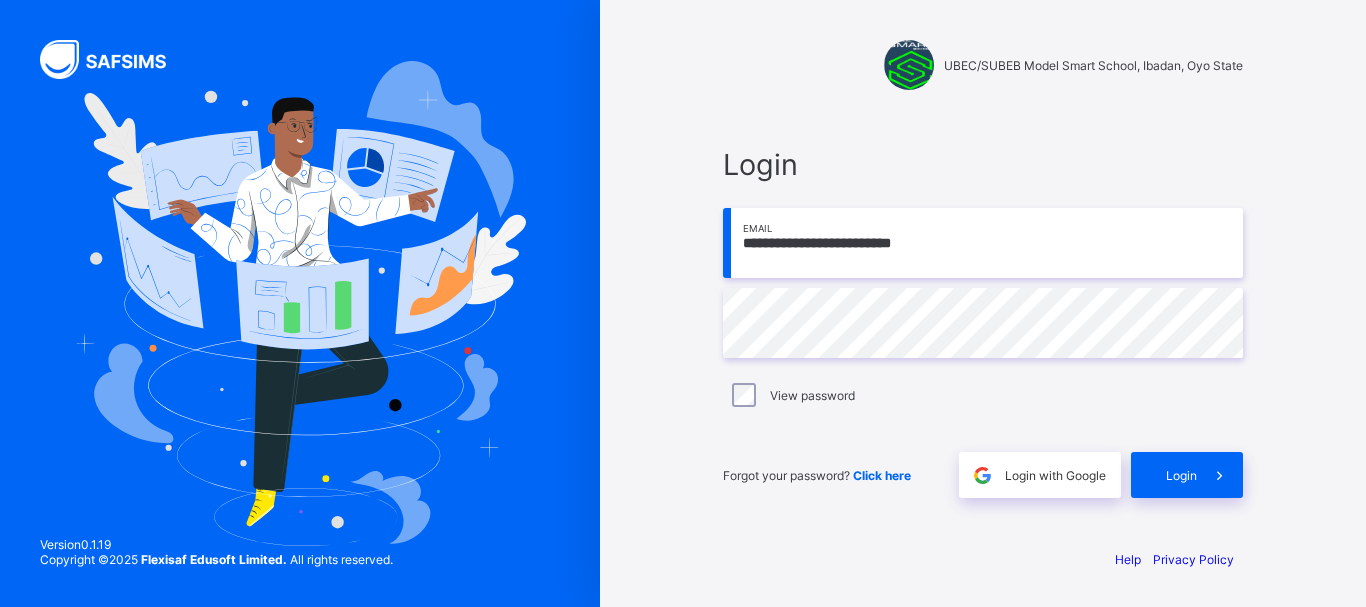 type on "**********" 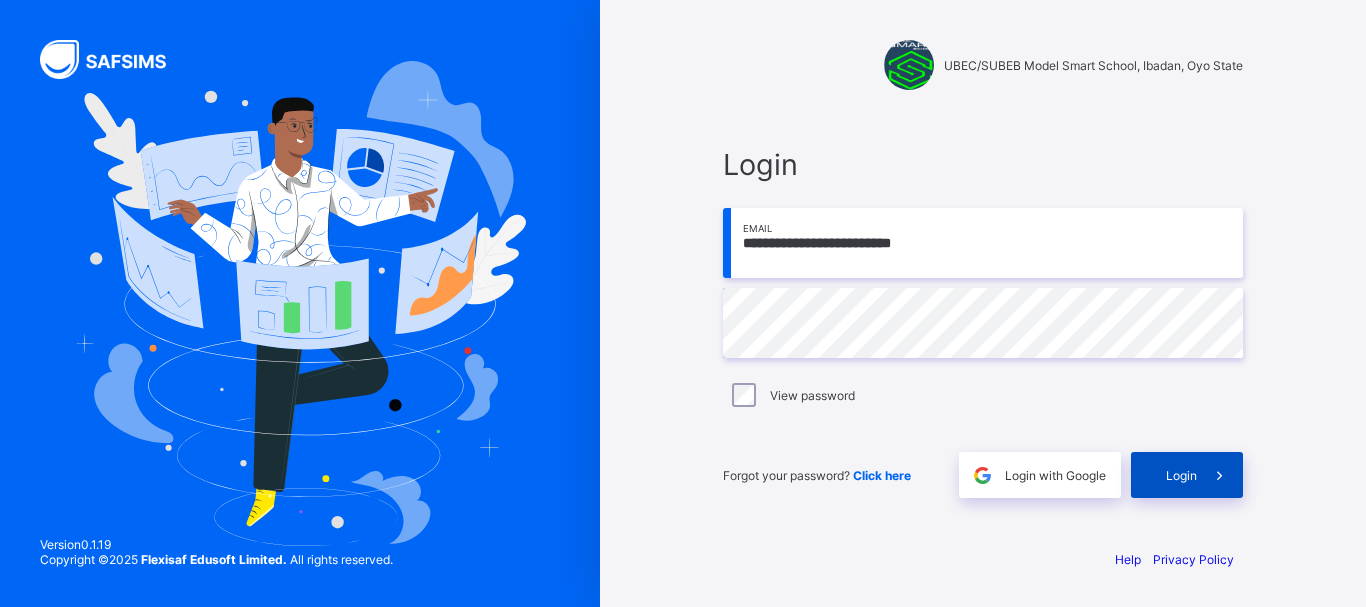 click on "Login" at bounding box center [1187, 475] 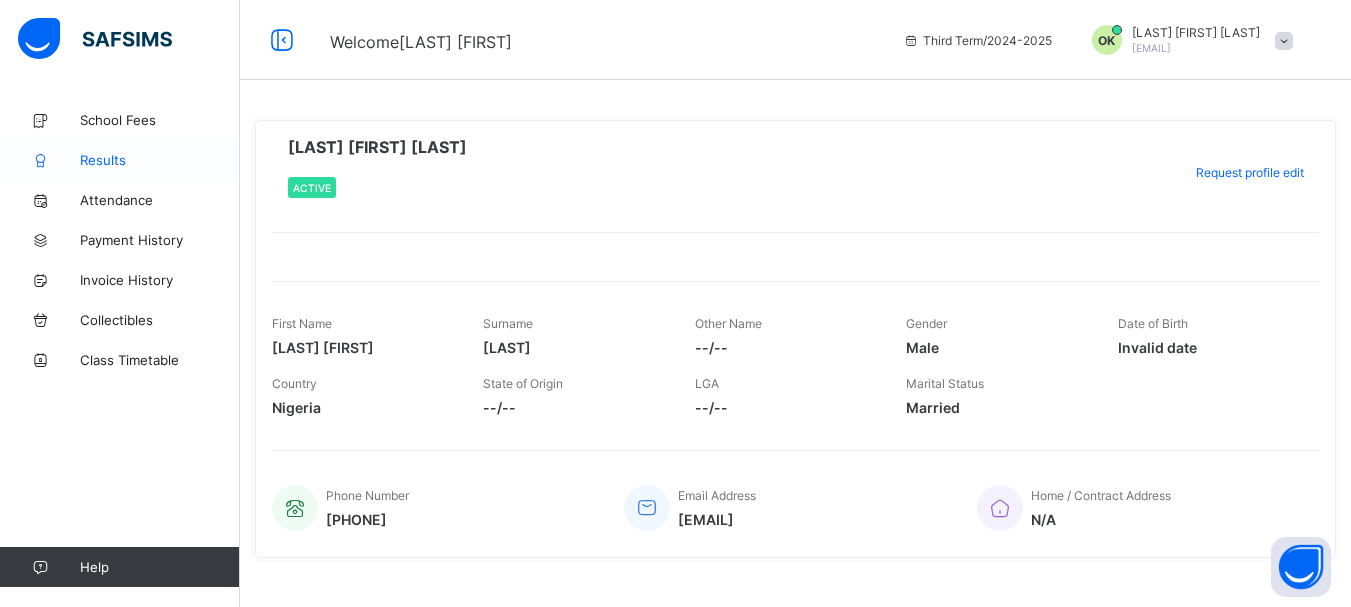 click on "Results" at bounding box center [160, 160] 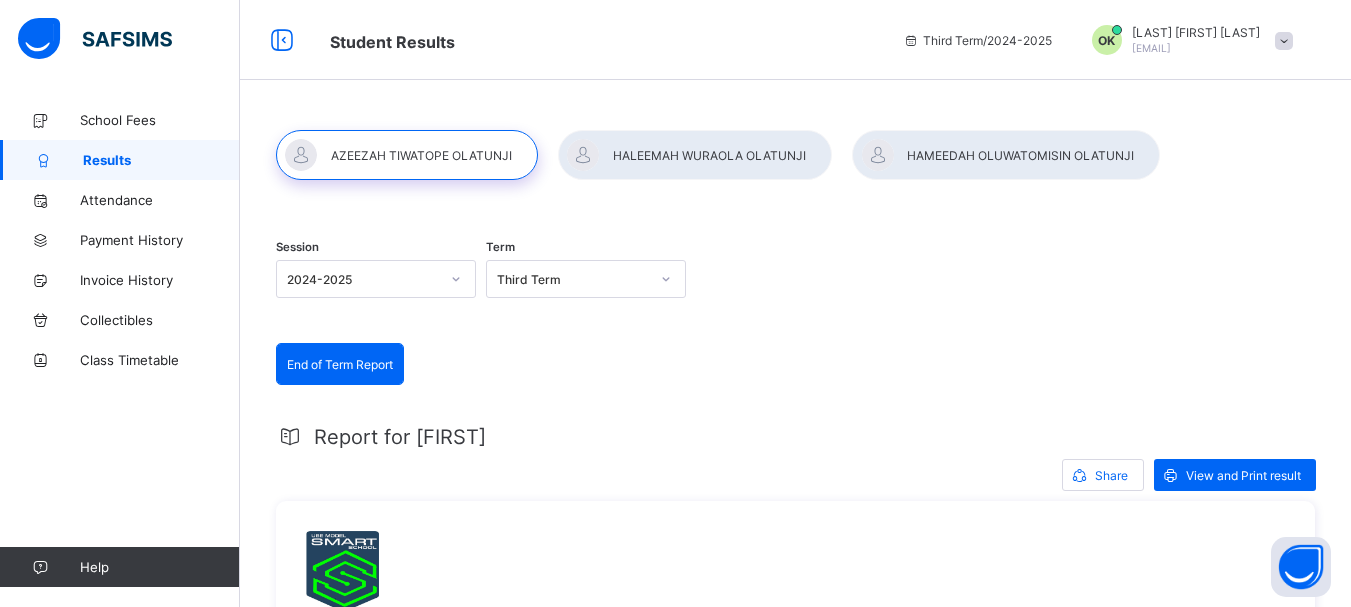 scroll, scrollTop: 531, scrollLeft: 0, axis: vertical 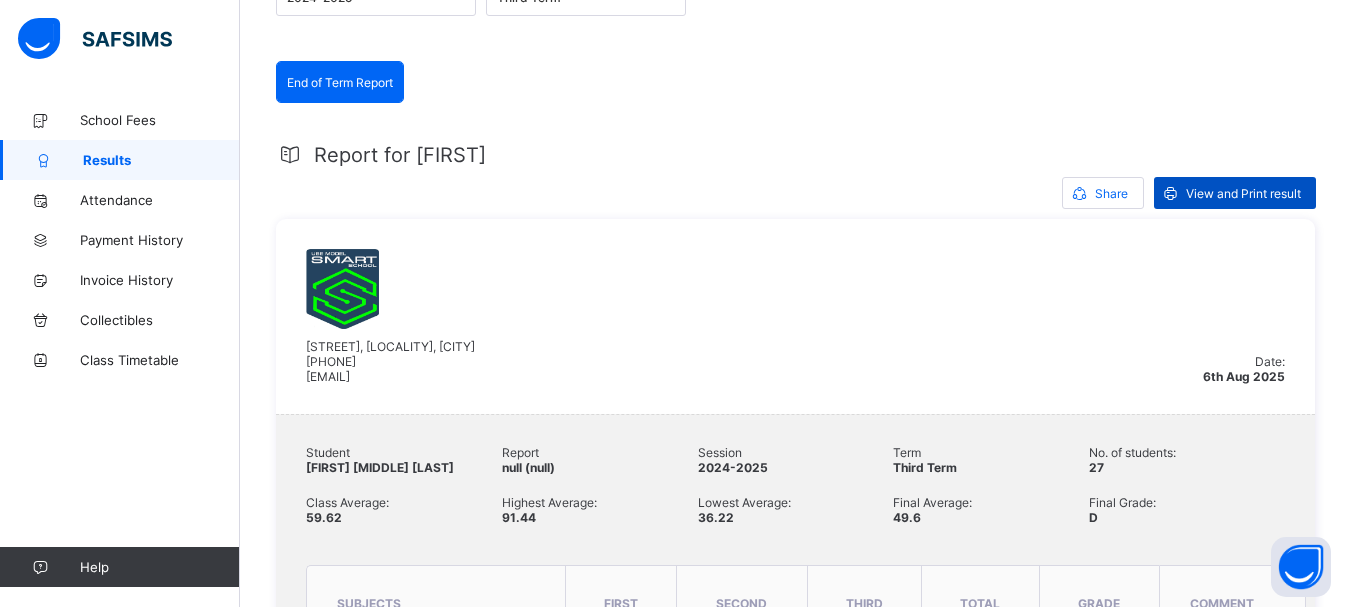 click on "View and Print result" at bounding box center [1243, 193] 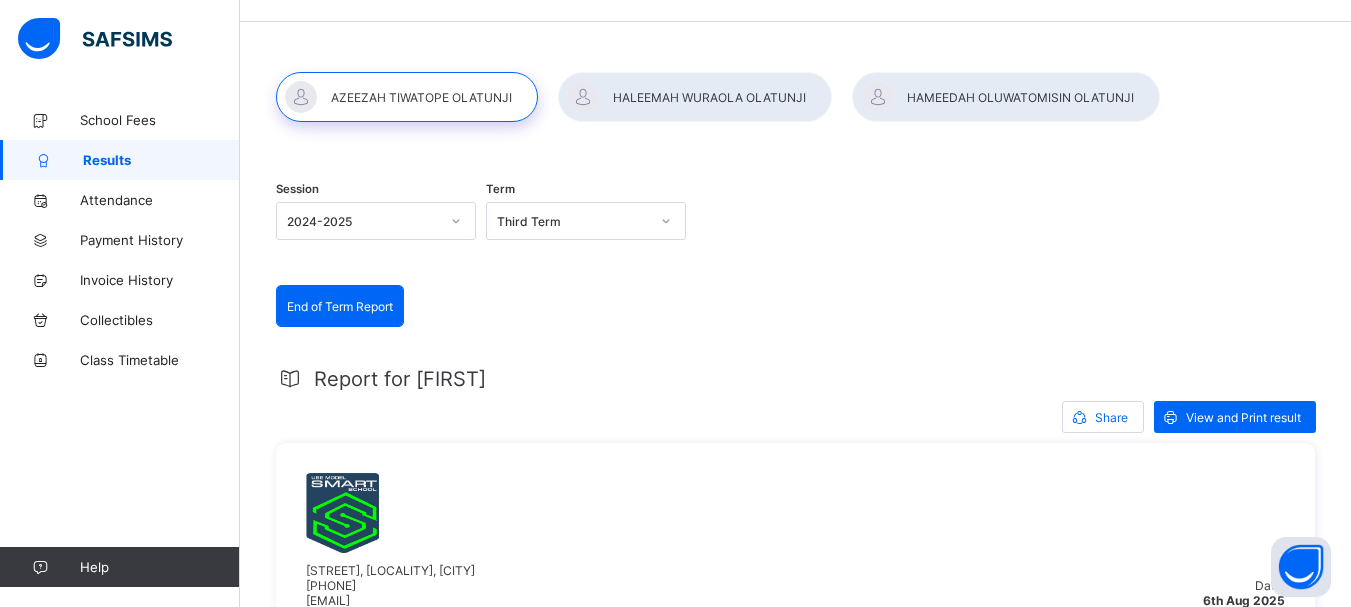 scroll, scrollTop: 0, scrollLeft: 0, axis: both 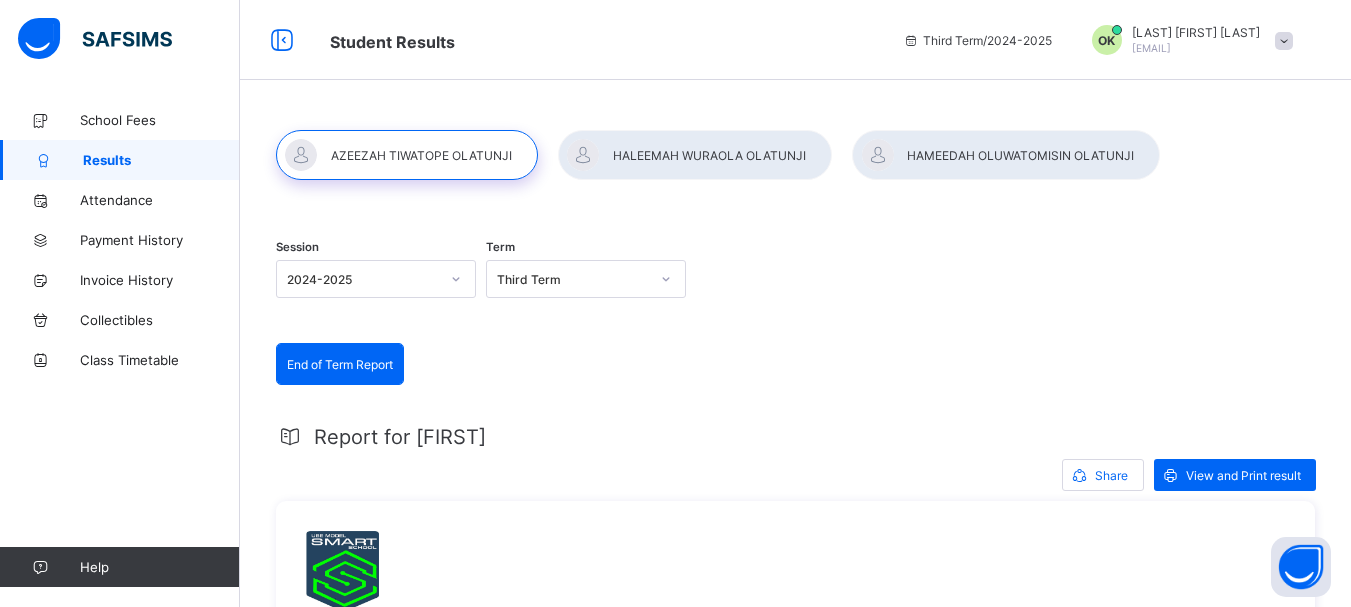 click at bounding box center (695, 155) 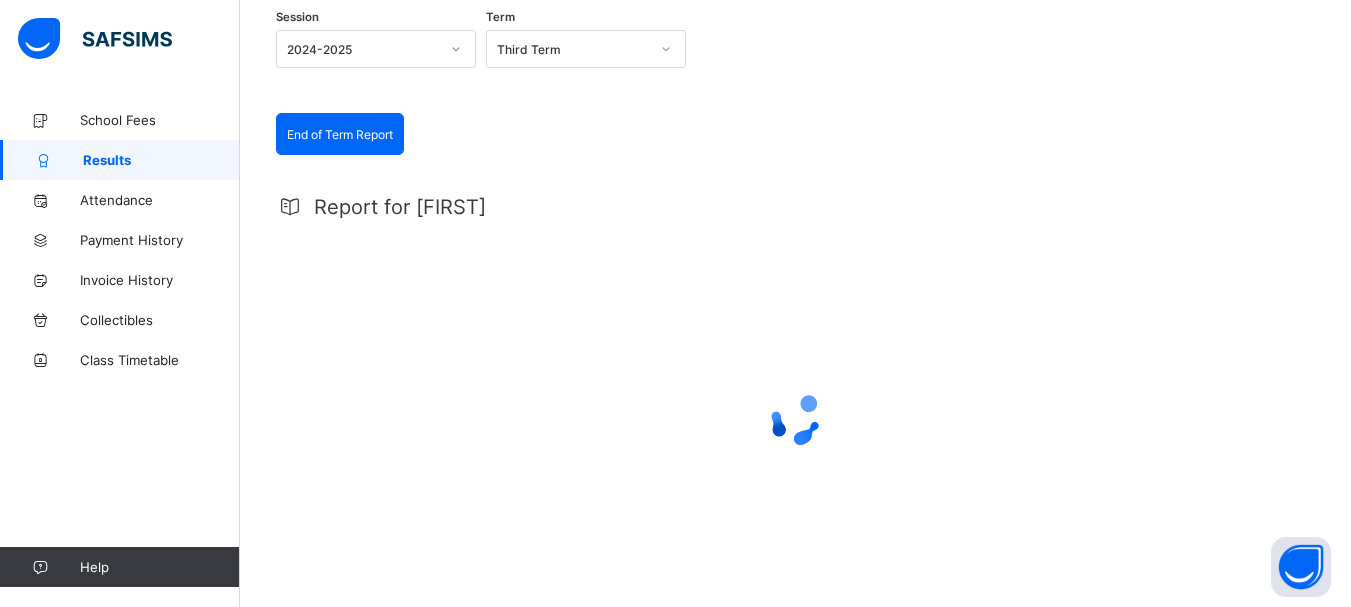 scroll, scrollTop: 272, scrollLeft: 0, axis: vertical 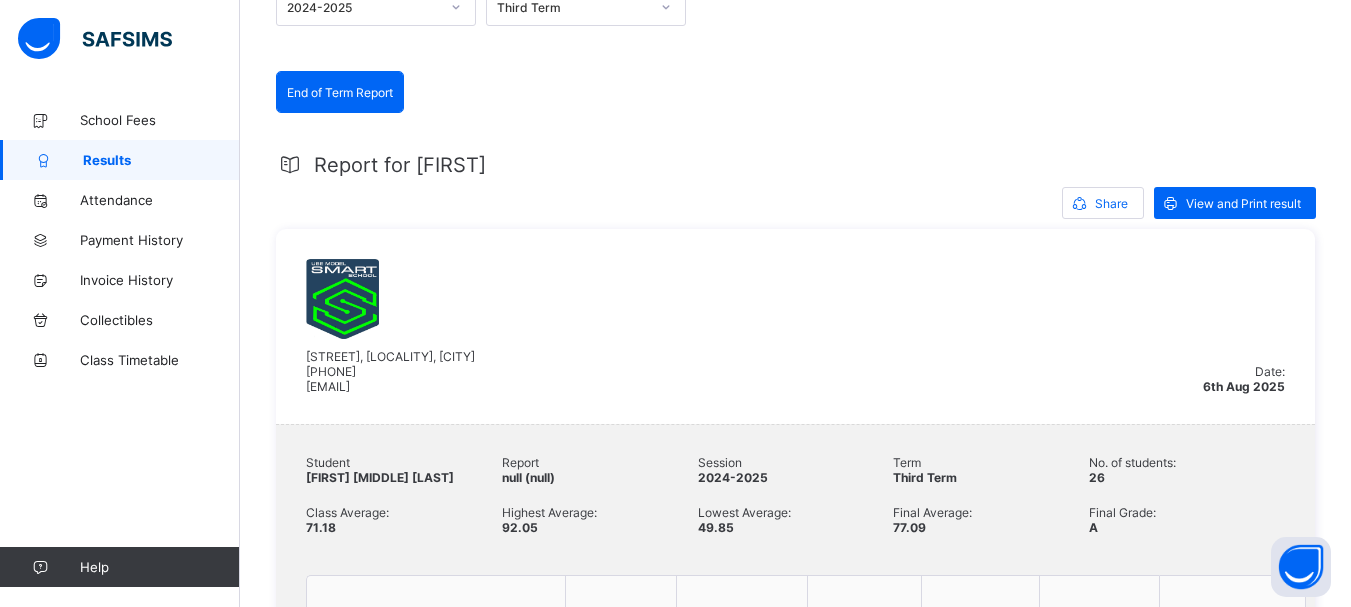 click on "Sogunro, Akinyele, Ibadan +2348054038414 m.adeleke@oyostatesmartschool.com" at bounding box center (754, 326) 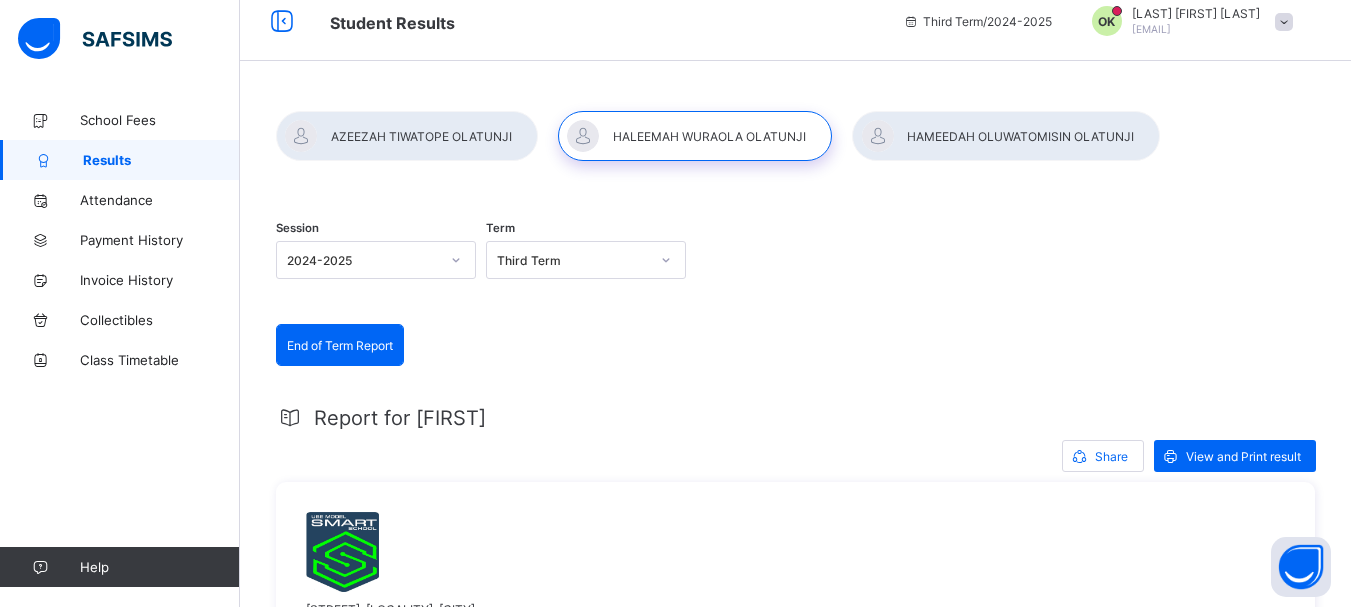 scroll, scrollTop: 0, scrollLeft: 0, axis: both 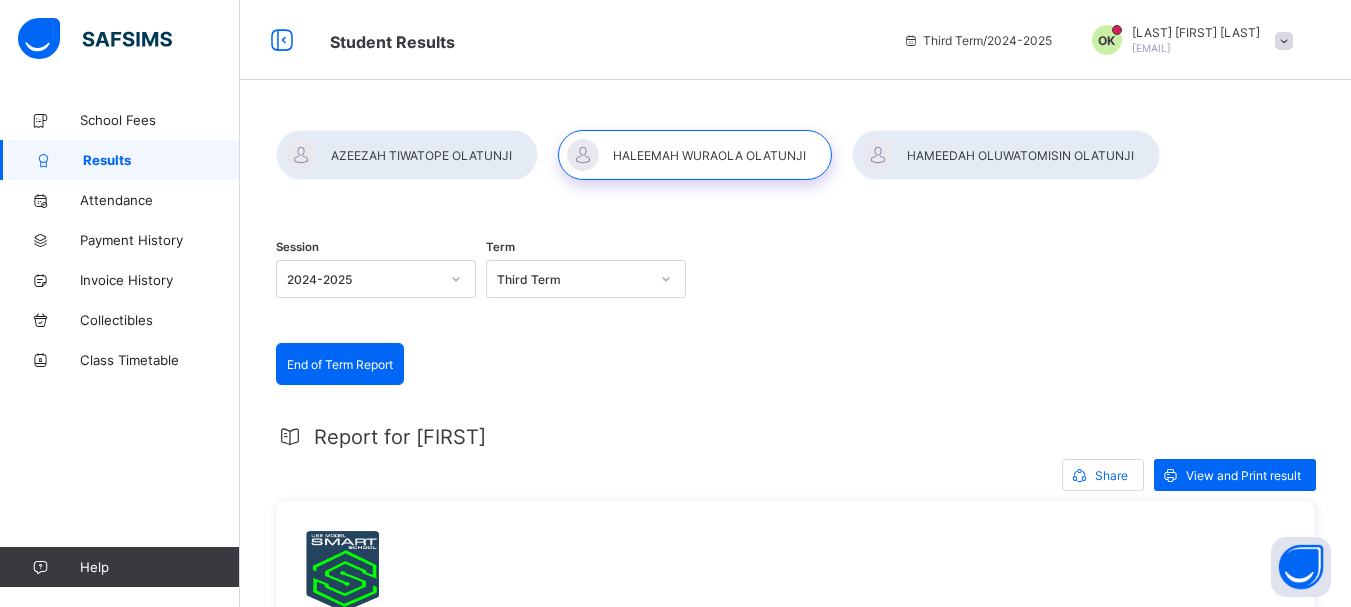 click at bounding box center (1006, 155) 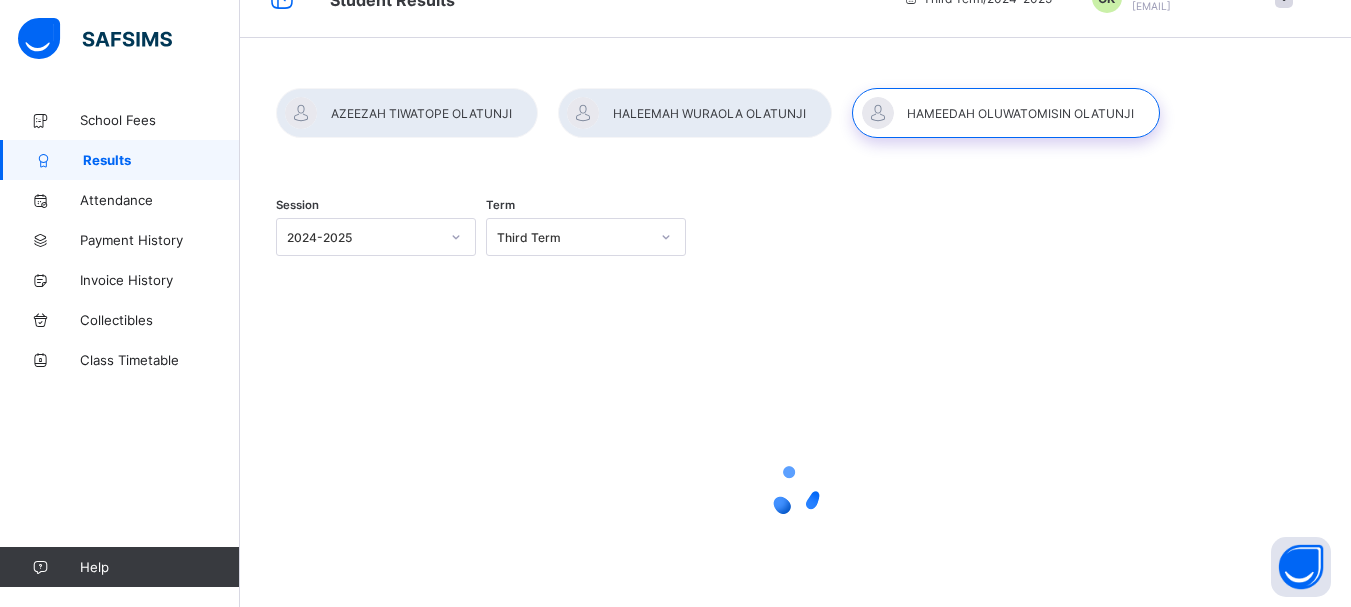 scroll, scrollTop: 40, scrollLeft: 0, axis: vertical 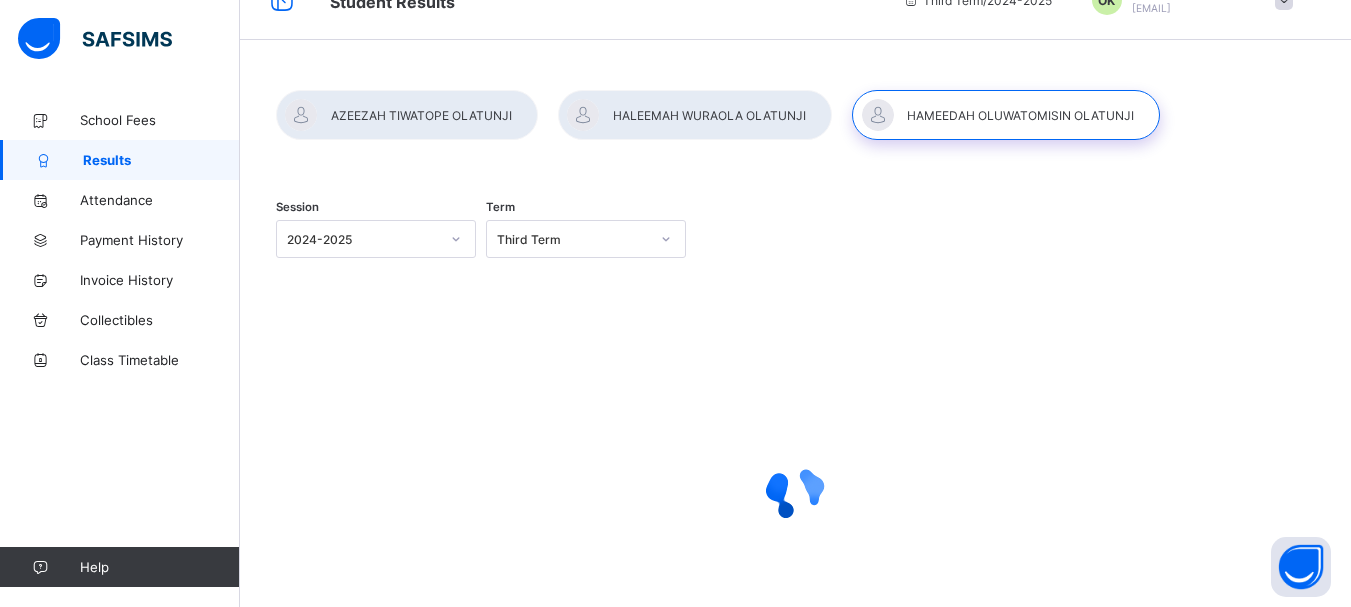 click at bounding box center [695, 115] 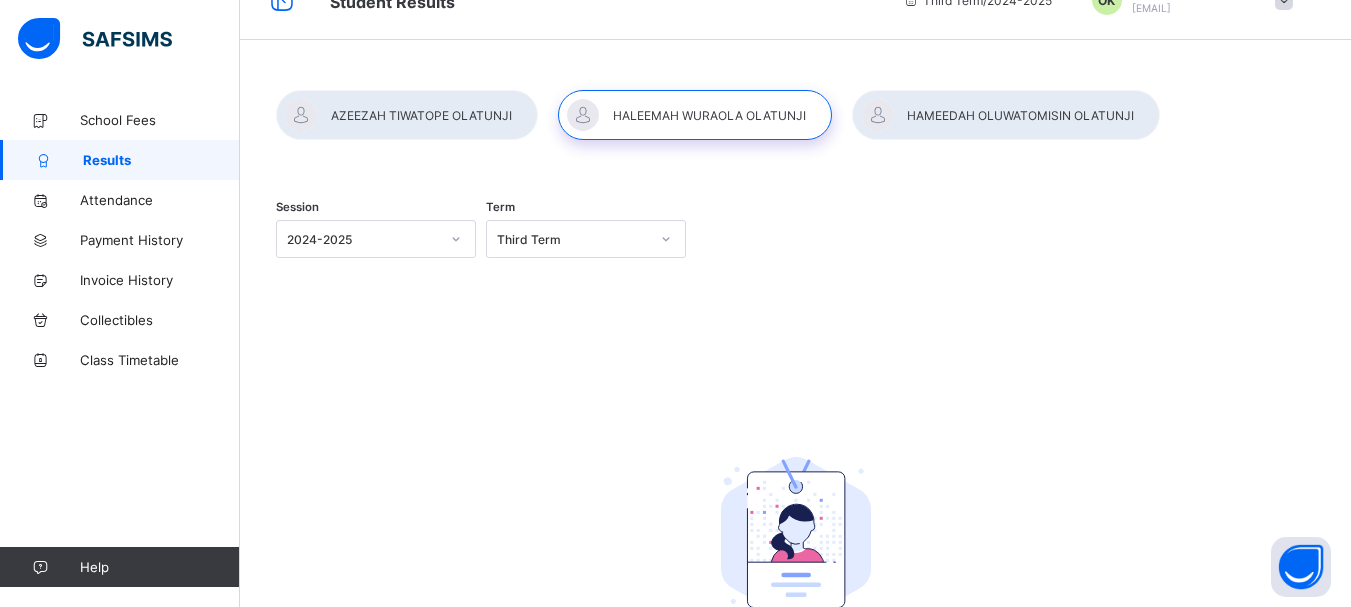 click at bounding box center (695, 115) 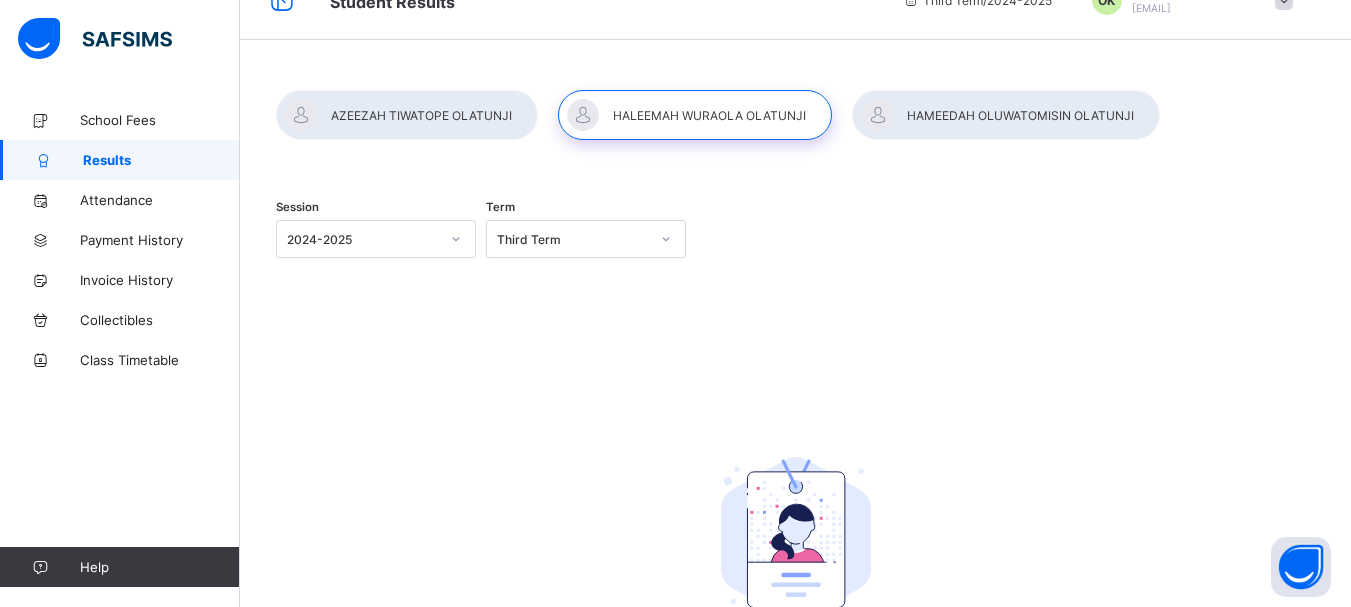 click at bounding box center (695, 115) 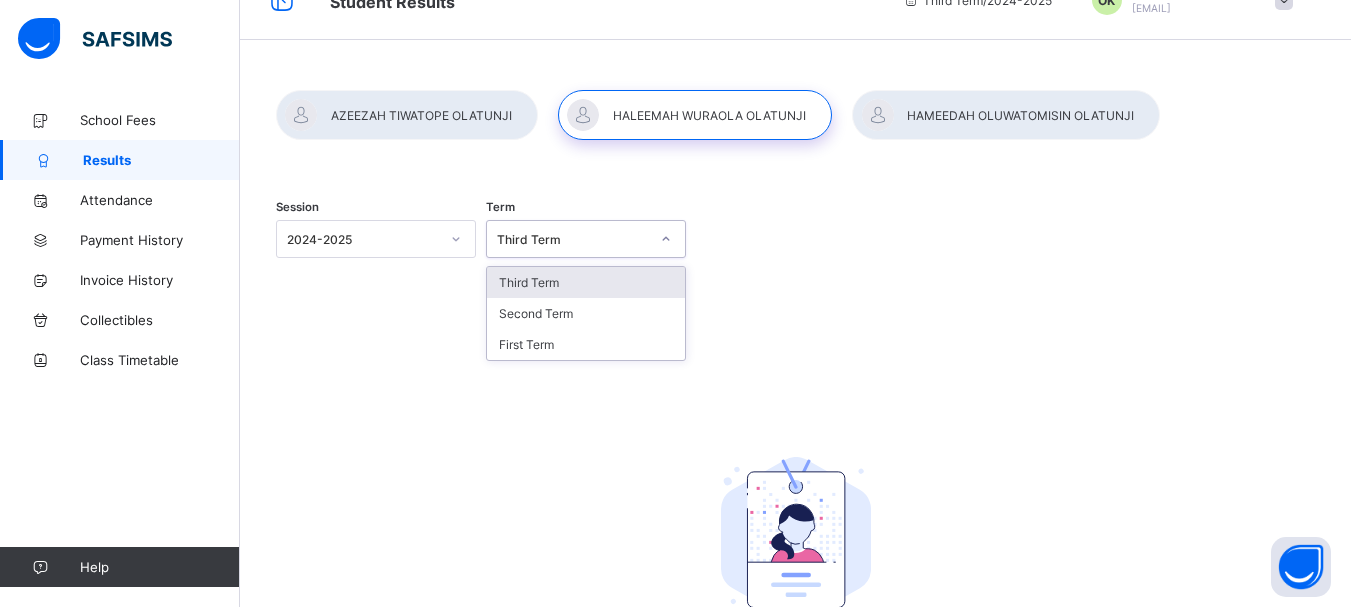 click on "Third Term" at bounding box center (586, 282) 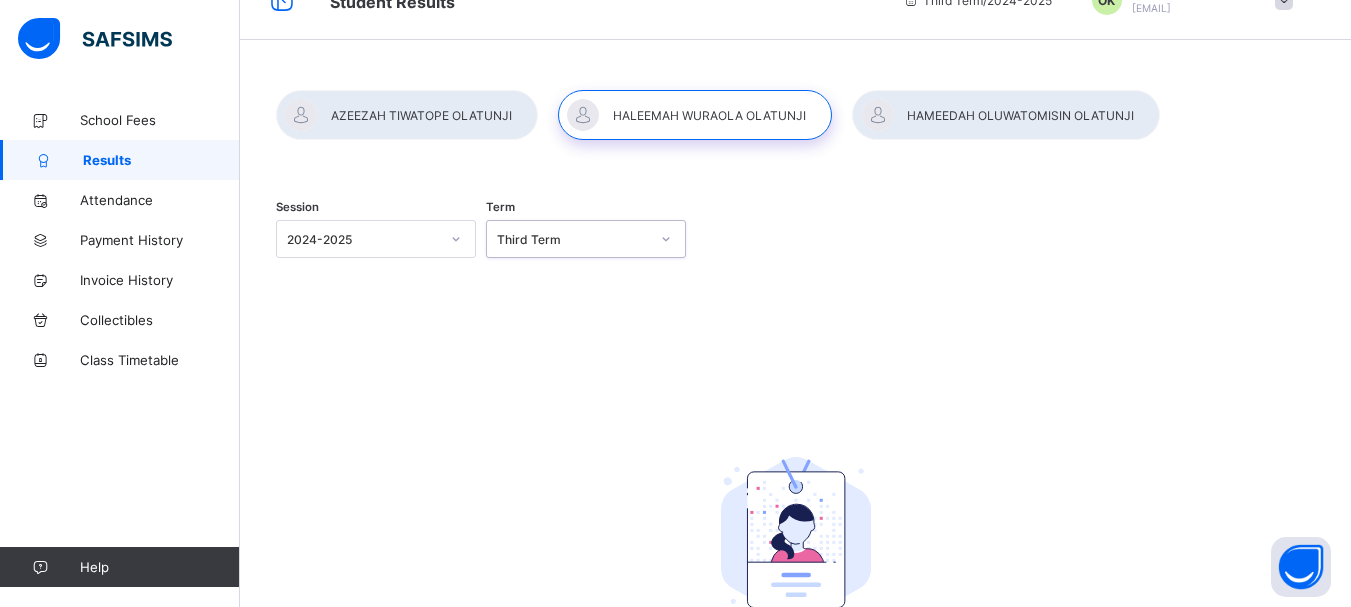 click 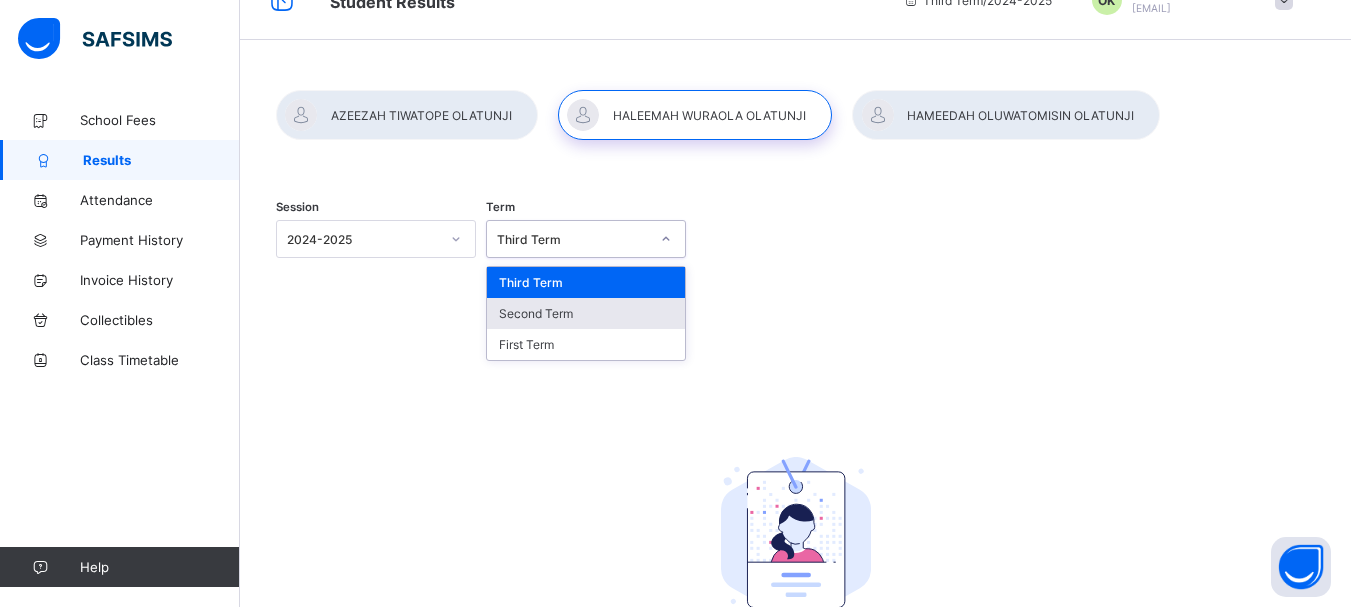 click on "Second Term" at bounding box center [586, 313] 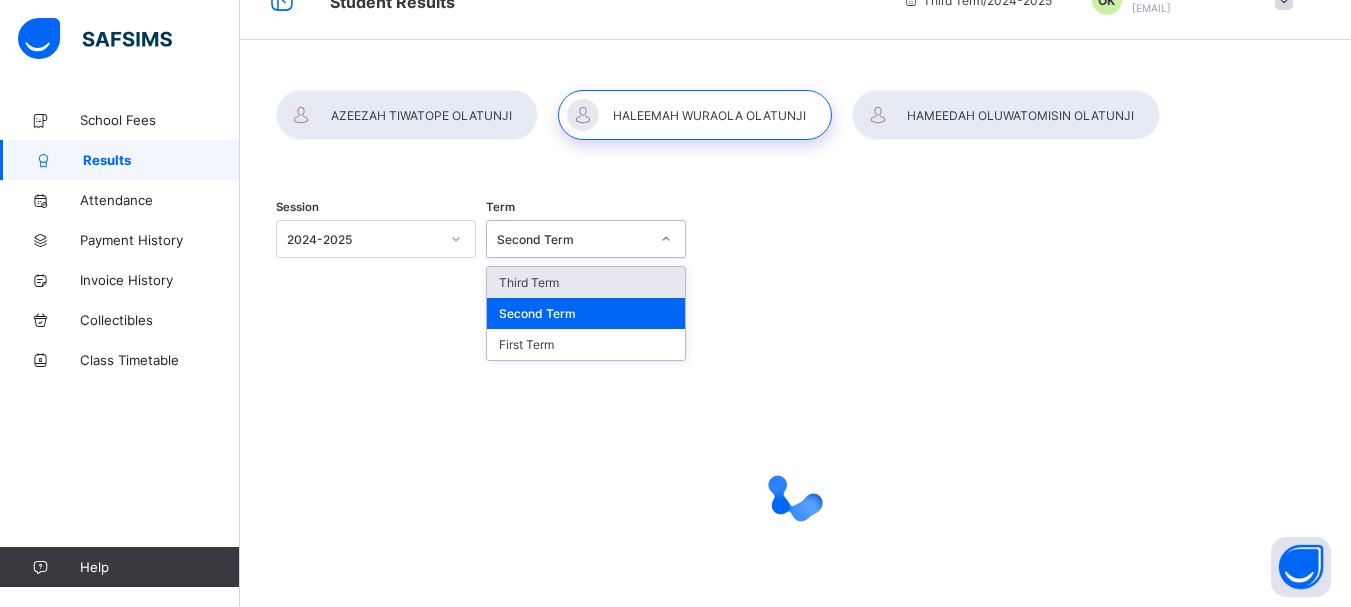 click 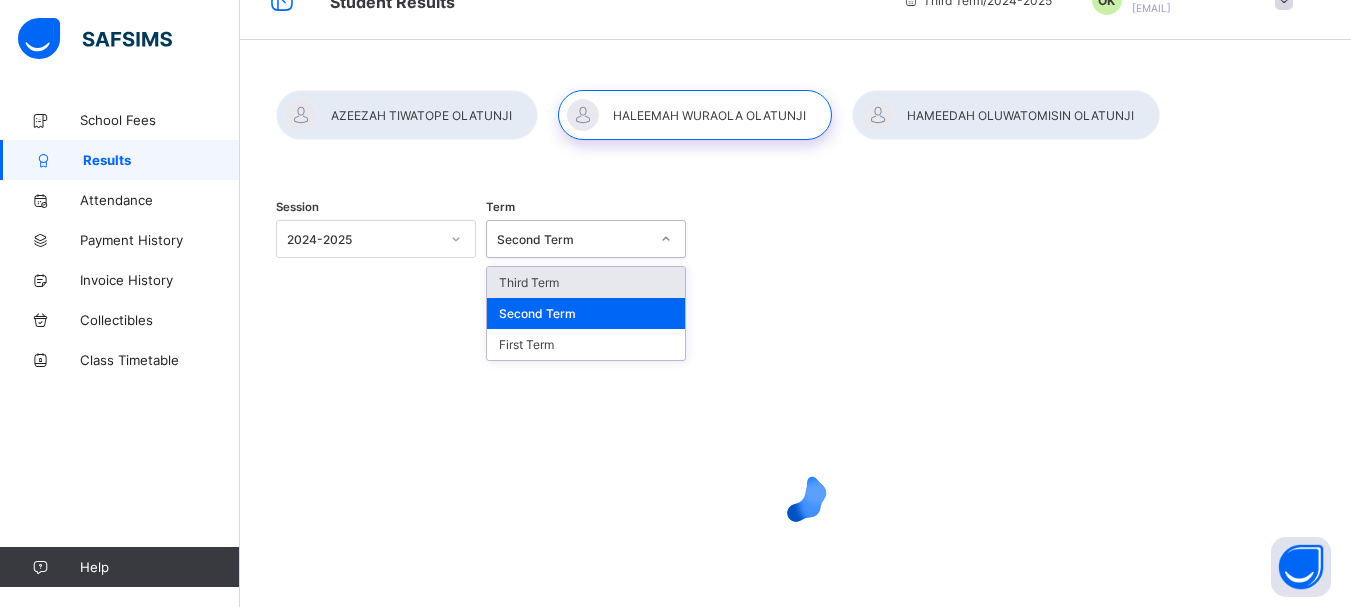 click on "Third Term" at bounding box center (586, 282) 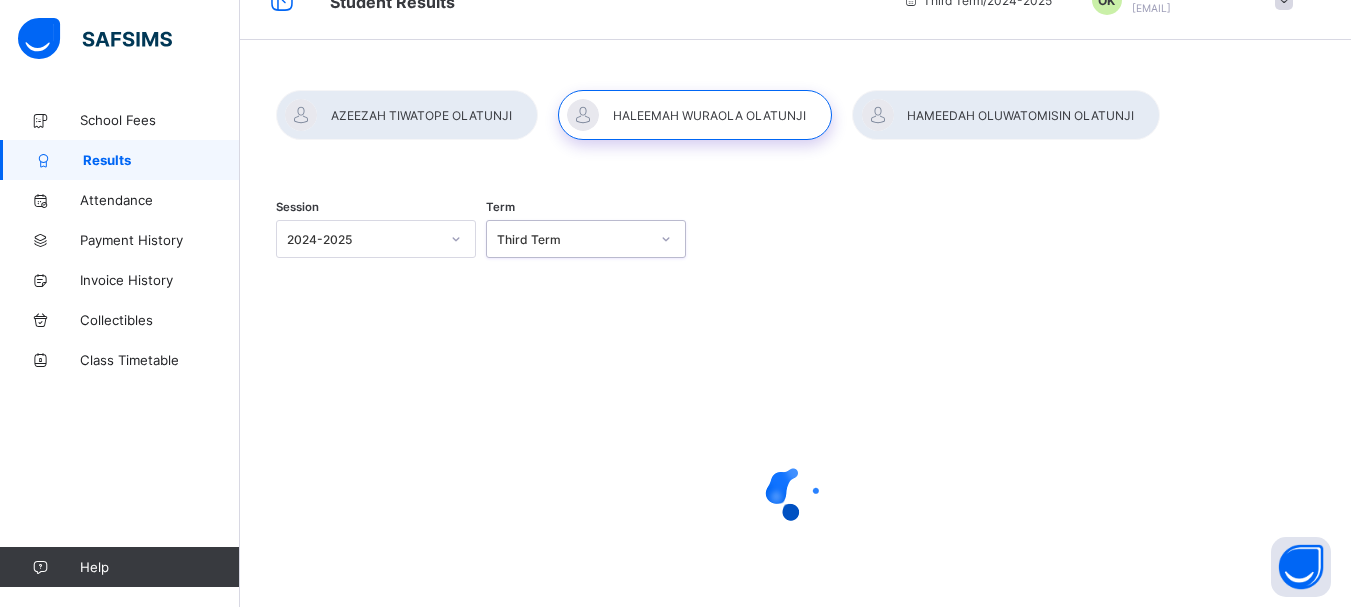 click on "Third Term" at bounding box center [573, 239] 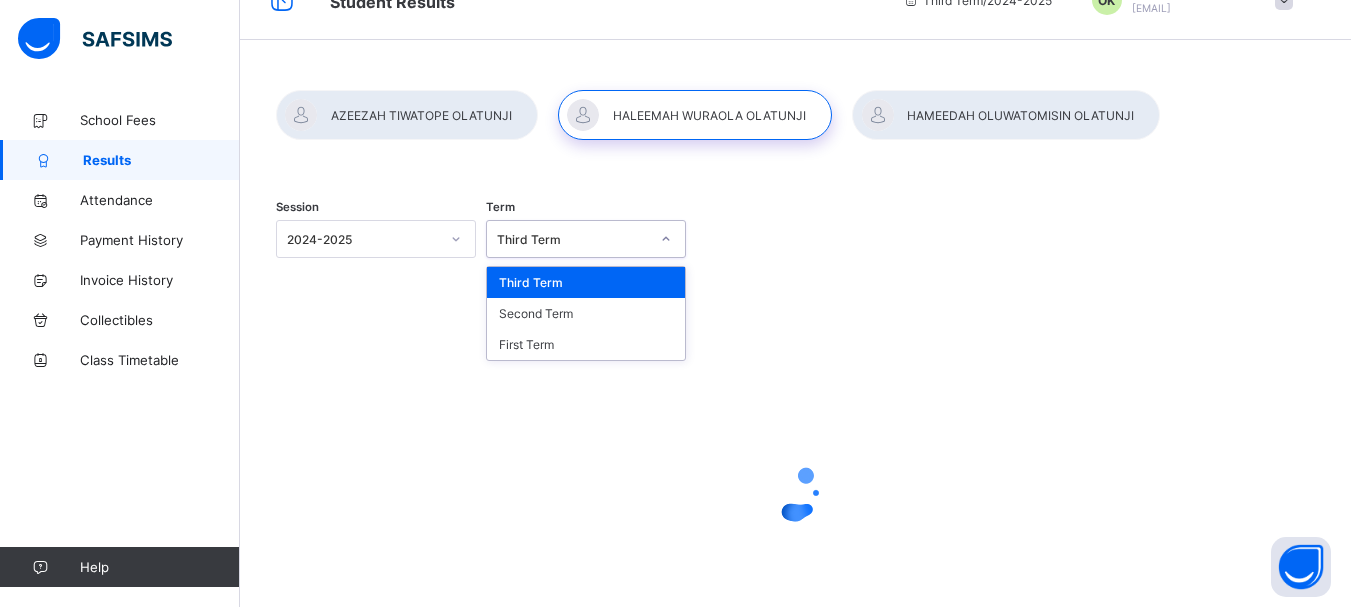 click on "Third Term" at bounding box center [586, 282] 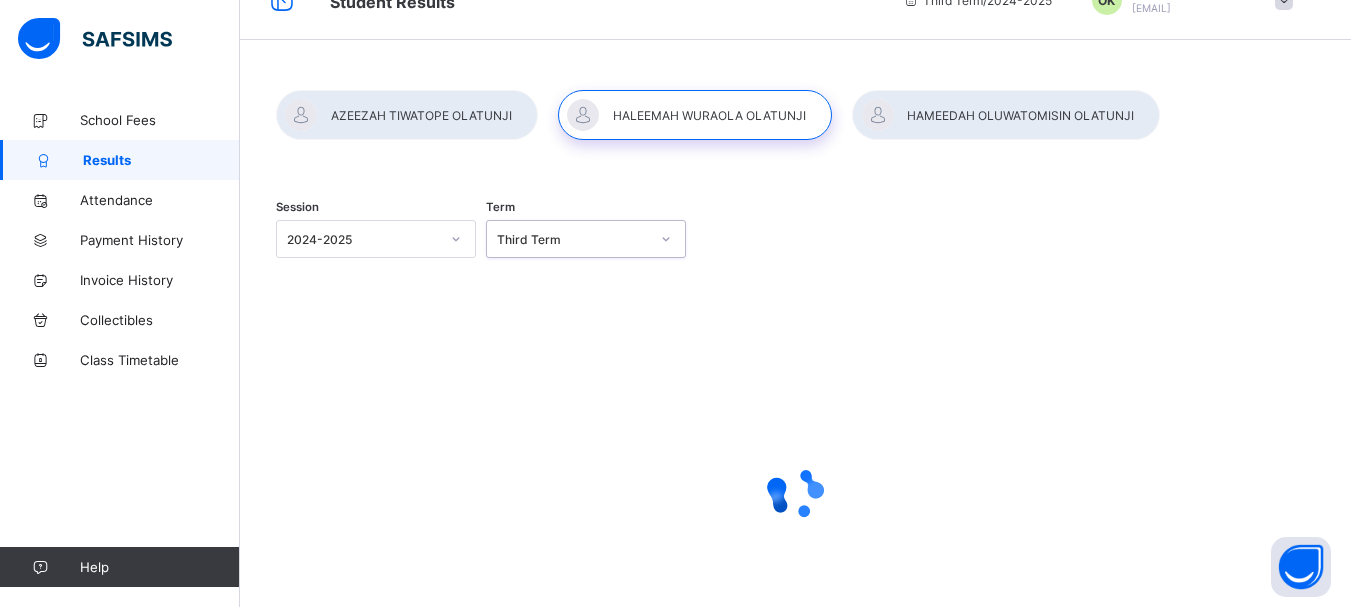 click at bounding box center [795, 493] 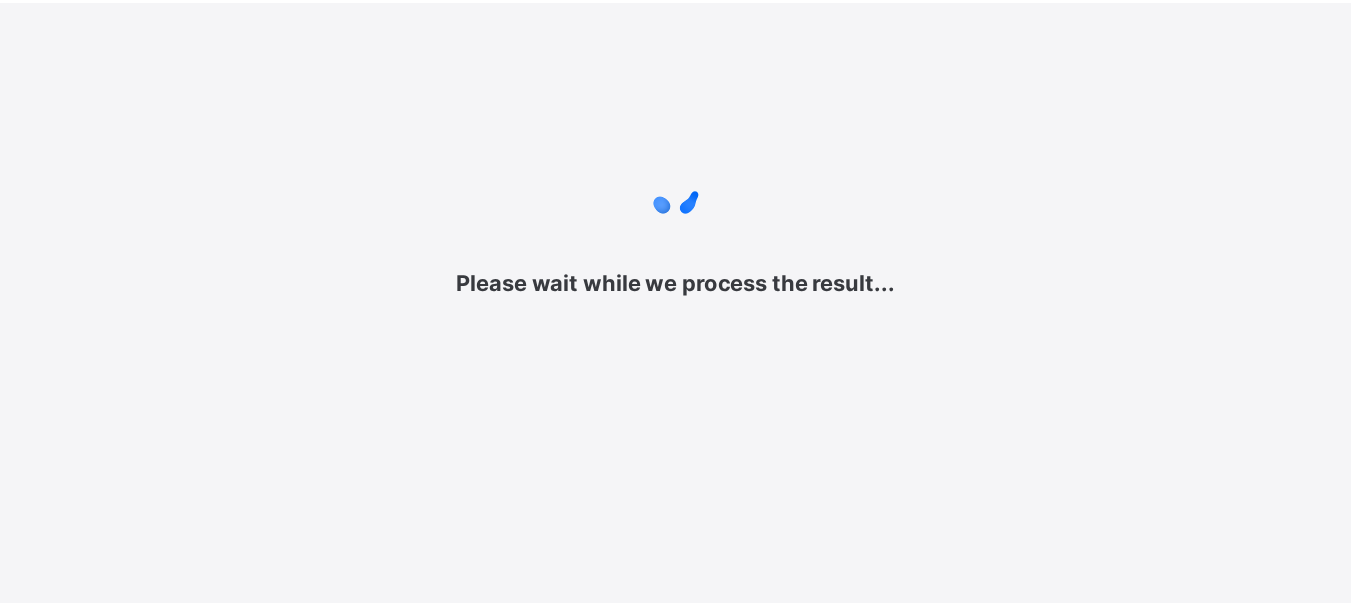 scroll, scrollTop: 0, scrollLeft: 0, axis: both 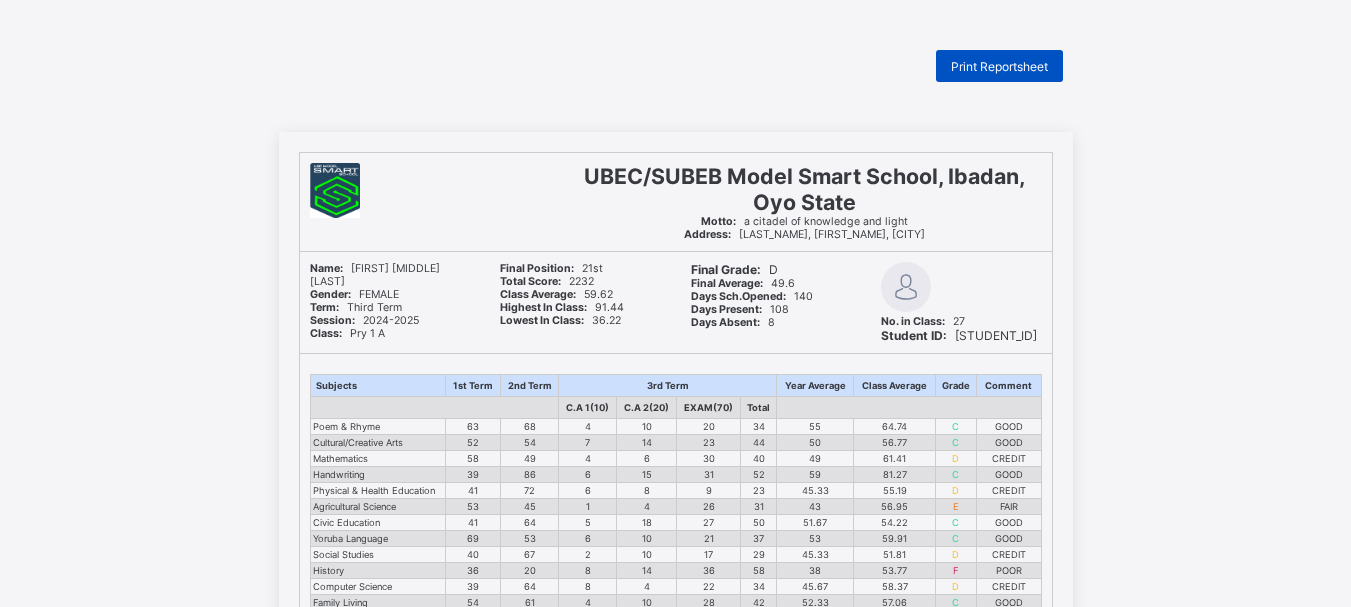 click on "Print Reportsheet" at bounding box center [999, 66] 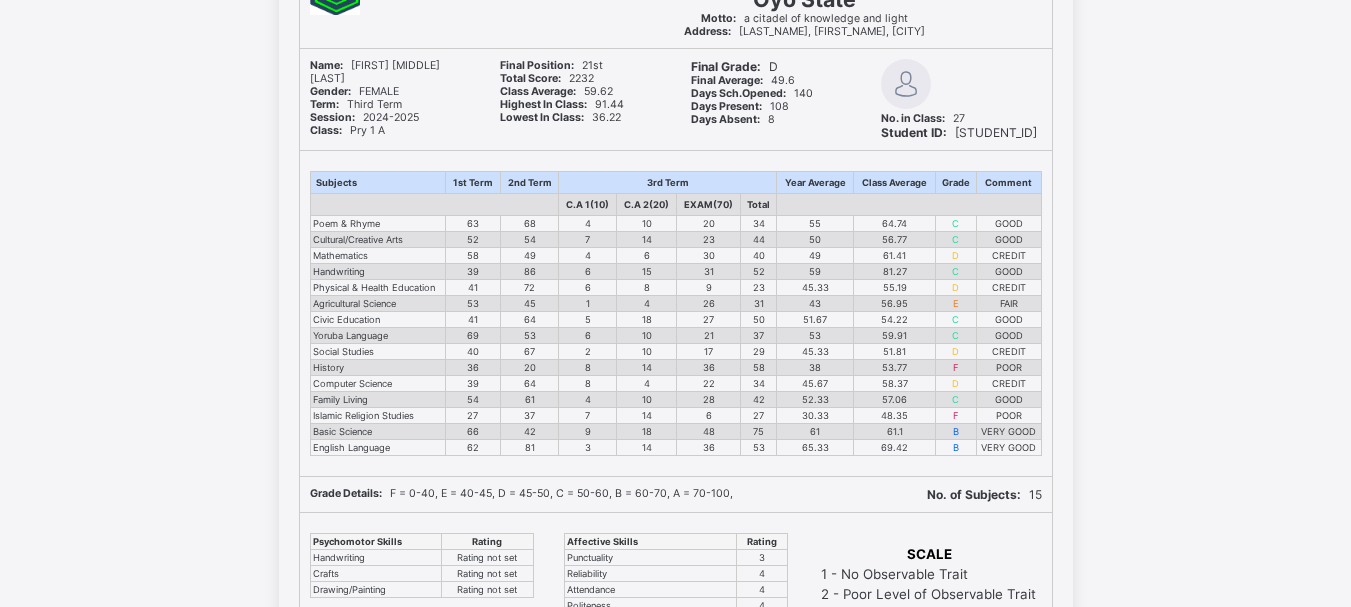 scroll, scrollTop: 0, scrollLeft: 0, axis: both 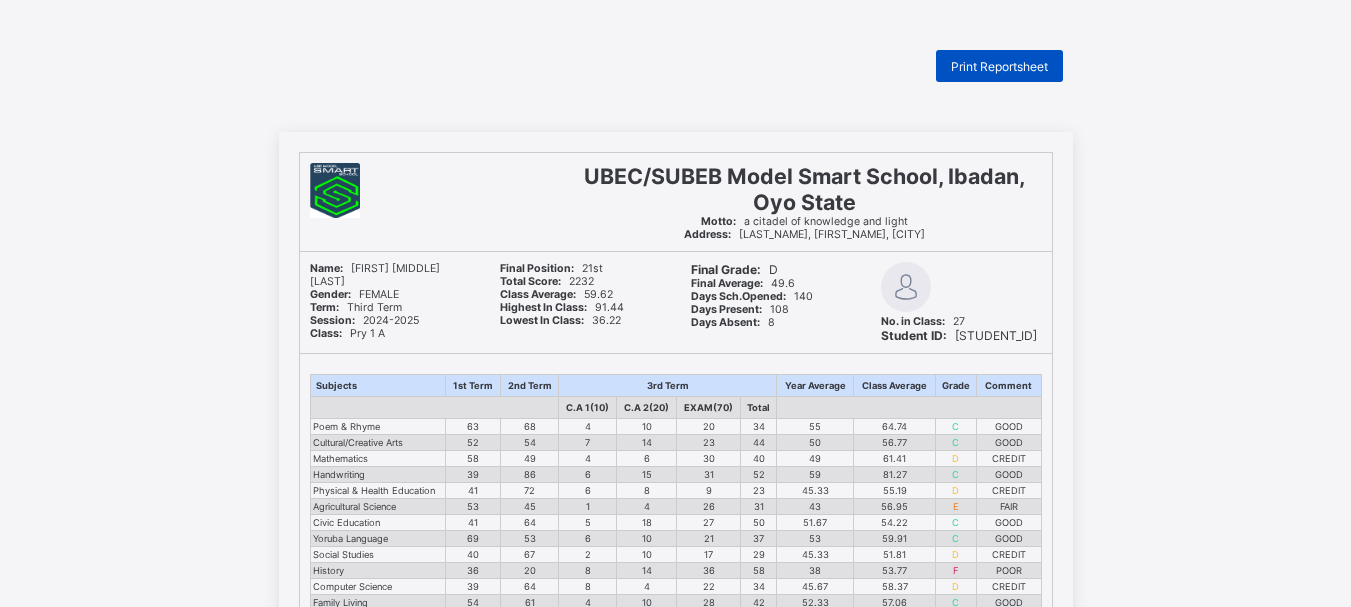 click on "Print Reportsheet" at bounding box center [999, 66] 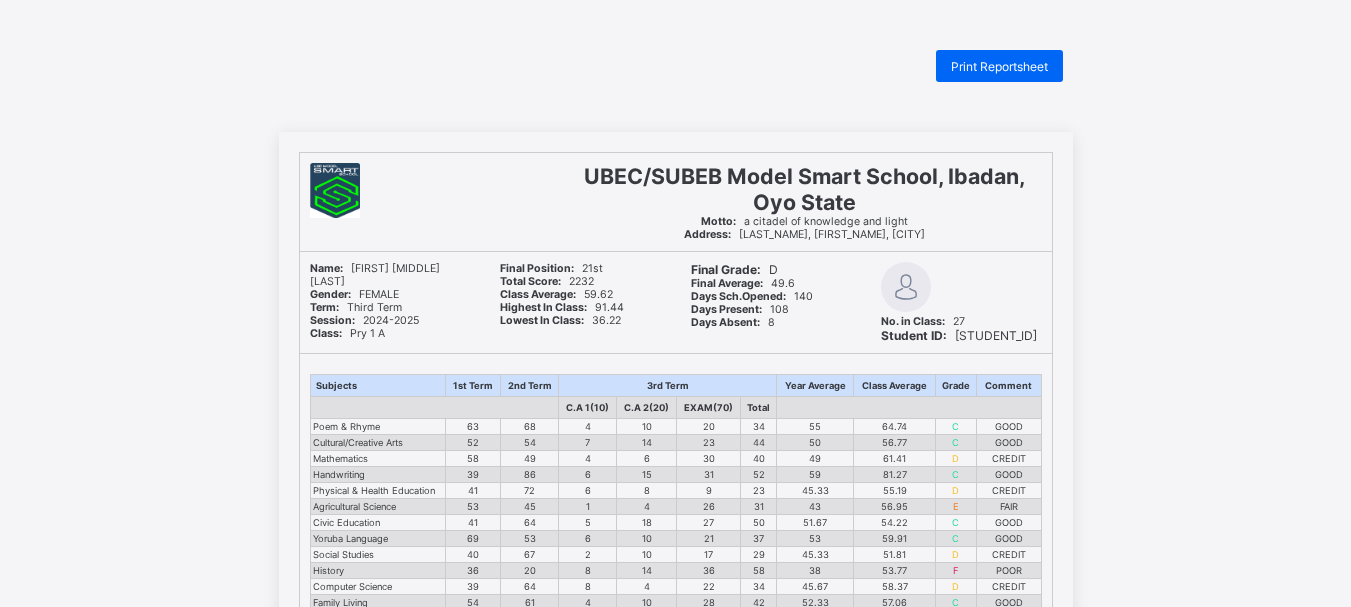 click on "Print Reportsheet UBEC/SUBEB Model Smart School, Ibadan, Oyo State Motto: a citadel of knowledge and light Address: Sogunro, Akinyele, Ibadan Name: AZEEZAH TIWATOPE OLATUNJI Gender: FEMALE Term: Third Term Session: 2024-2025 Class: Pry 1 A Final Position: 21st Total Score: 2232 Class Average: 59.62 Highest In Class: 91.44 Lowest In Class: 36.22 Final Grade: D Final Average: 49.6 Days Sch.Opened: 140 Days Present: 108 Days Absent: 8 No. in Class: 27 Student ID: OY/MSS/24/2038 Subjects 1st Term 2nd Term 3rd Term Year Average Class Average Grade Comment C.A 1(10) C.A 2(20) EXAM(70) Total Poem & Rhyme 63 68 4 10 20 34 55 64.74 C GOOD Cultural/Creative Arts 52 54 7 14 23 44 50 56.77 C GOOD Mathematics 58 49 4 6 30 40 49 61.41 D CREDIT Handwriting 39 86 6 15 31 52 59 81.27 C GOOD Physical & Health Education  41 72 6 8 9 23 45.33 55.19 D CREDIT Agricultural Science 53 45 1 4 26 31 43 56.95 E FAIR Civic Education 41 64 5 18 27 50 51.67 54.22 C GOOD Yoruba Language 69 53 6 10 21 37 53 59.91 C GOOD Social Studies 40 67" at bounding box center [675, 646] 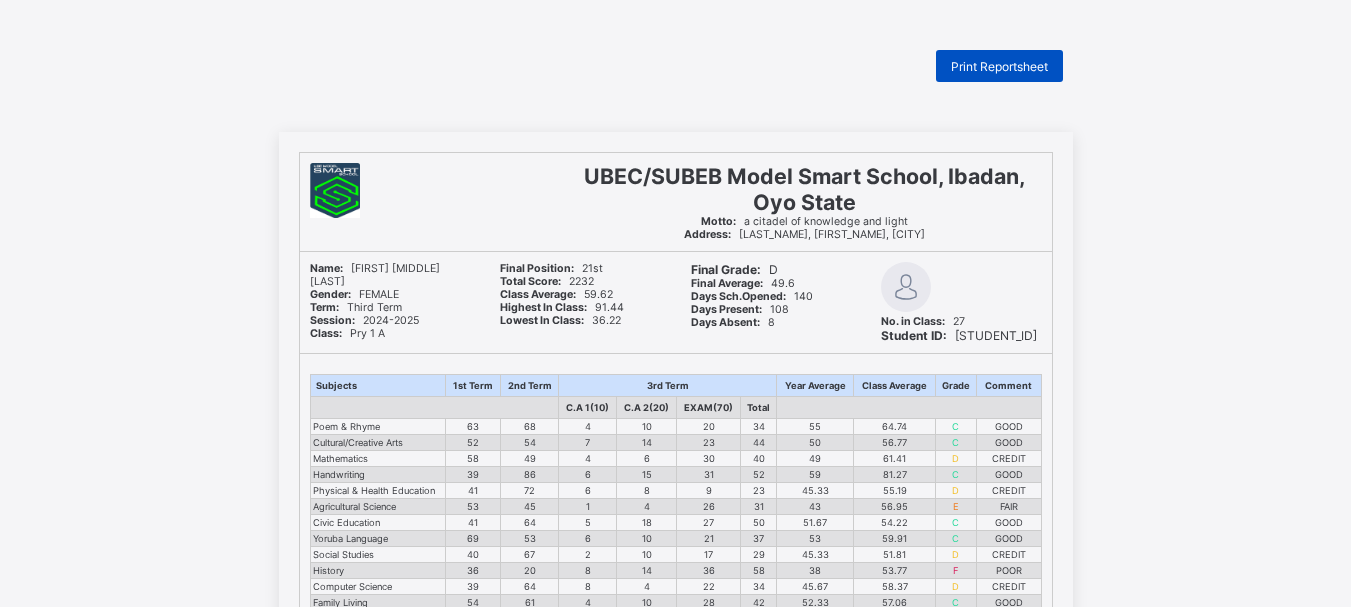 click on "Print Reportsheet" at bounding box center (999, 66) 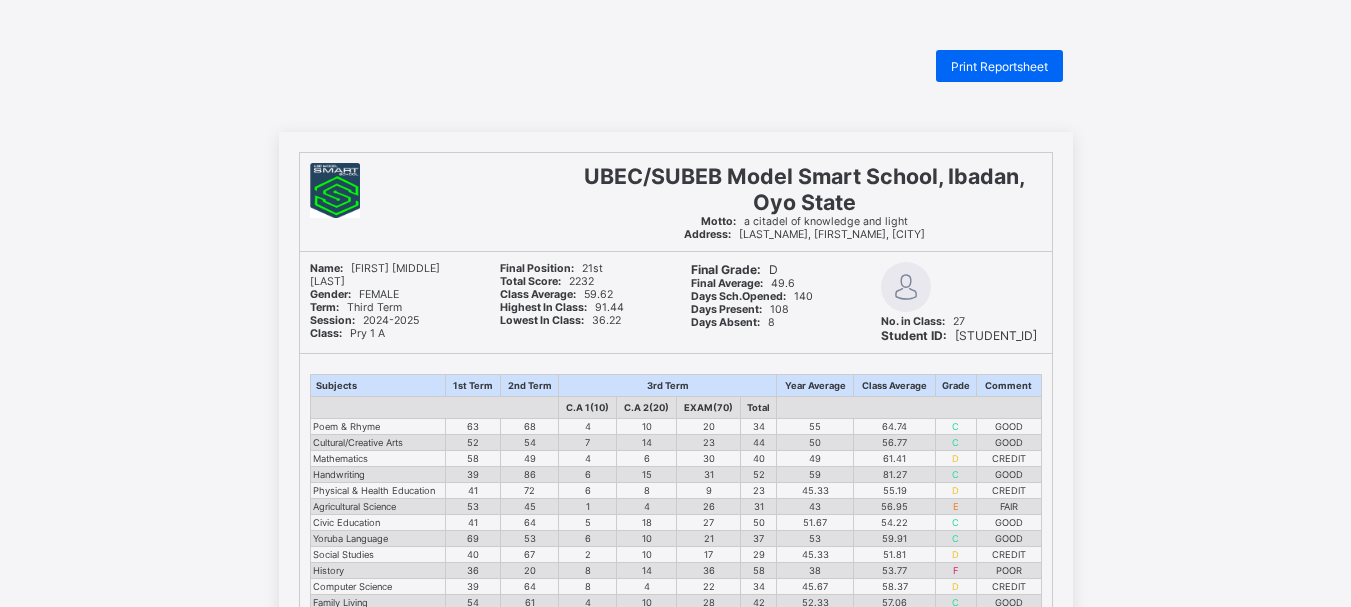 click on "Print Reportsheet UBEC/SUBEB Model Smart School, Ibadan, Oyo State Motto: a citadel of knowledge and light Address: Sogunro, Akinyele, Ibadan Name: AZEEZAH TIWATOPE OLATUNJI Gender: FEMALE Term: Third Term Session: 2024-2025 Class: Pry 1 A Final Position: 21st Total Score: 2232 Class Average: 59.62 Highest In Class: 91.44 Lowest In Class: 36.22 Final Grade: D Final Average: 49.6 Days Sch.Opened: 140 Days Present: 108 Days Absent: 8 No. in Class: 27 Student ID: OY/MSS/24/2038 Subjects 1st Term 2nd Term 3rd Term Year Average Class Average Grade Comment C.A 1(10) C.A 2(20) EXAM(70) Total Poem & Rhyme 63 68 4 10 20 34 55 64.74 C GOOD Cultural/Creative Arts 52 54 7 14 23 44 50 56.77 C GOOD Mathematics 58 49 4 6 30 40 49 61.41 D CREDIT Handwriting 39 86 6 15 31 52 59 81.27 C GOOD Physical & Health Education  41 72 6 8 9 23 45.33 55.19 D CREDIT Agricultural Science 53 45 1 4 26 31 43 56.95 E FAIR Civic Education 41 64 5 18 27 50 51.67 54.22 C GOOD Yoruba Language 69 53 6 10 21 37 53 59.91 C GOOD Social Studies 40 67" at bounding box center (675, 646) 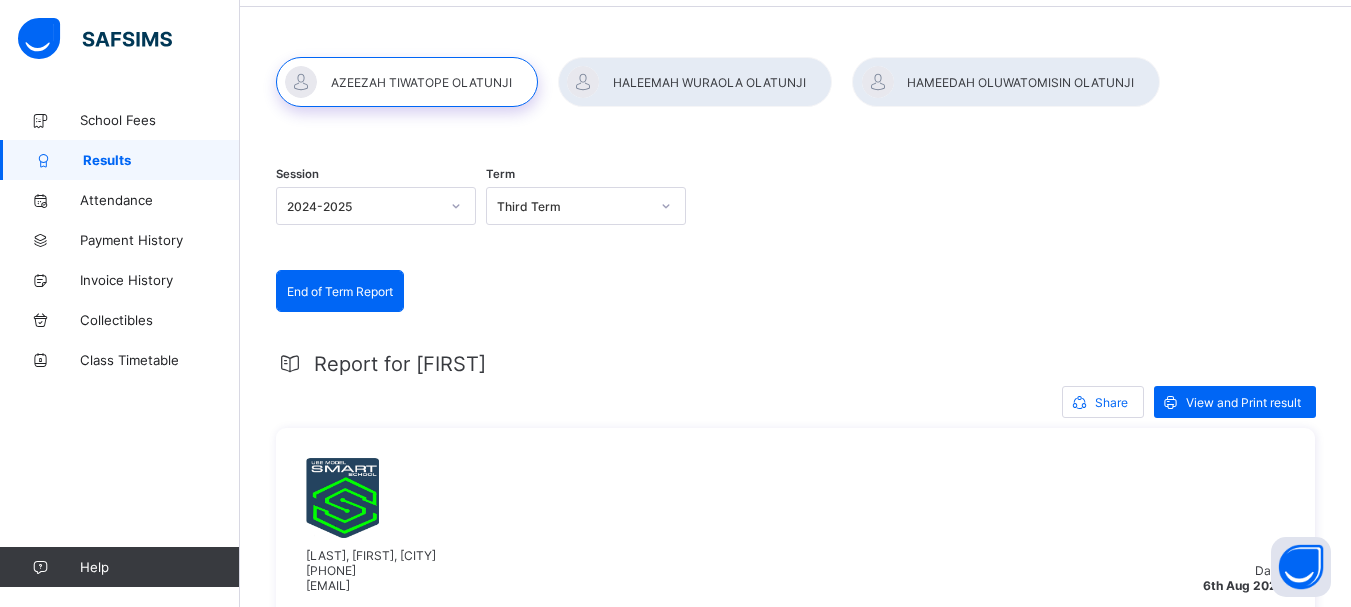 scroll, scrollTop: 0, scrollLeft: 0, axis: both 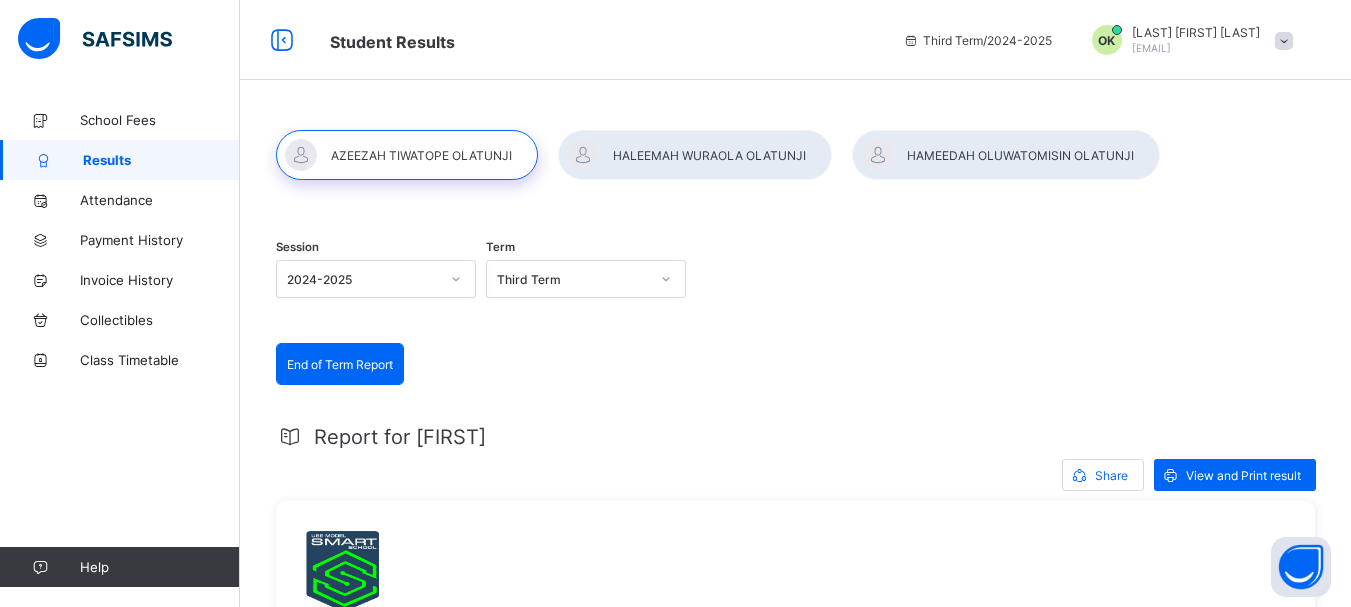 click at bounding box center (695, 155) 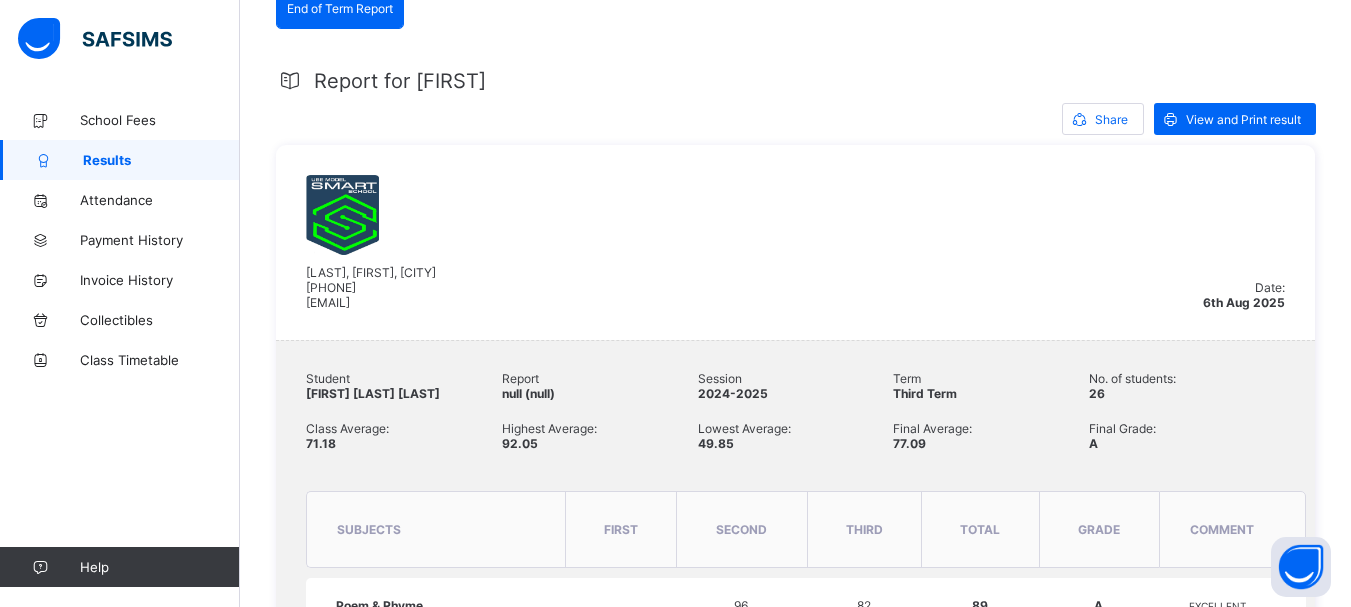 scroll, scrollTop: 192, scrollLeft: 0, axis: vertical 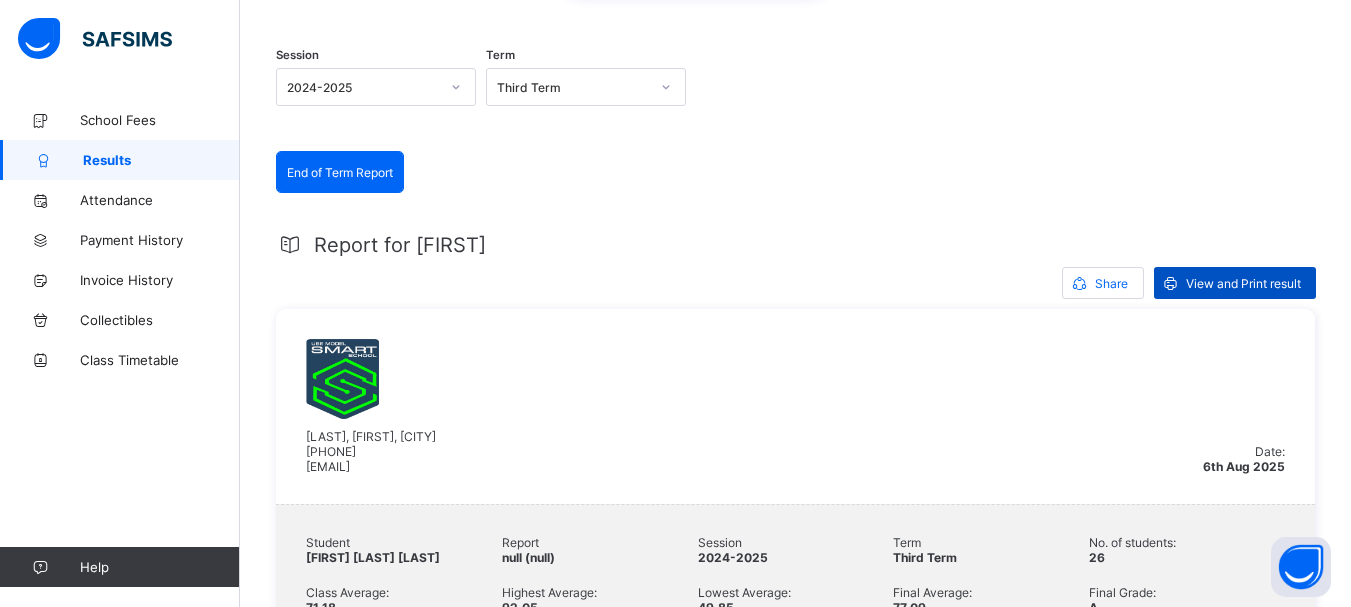 click on "View and Print result" at bounding box center (1243, 283) 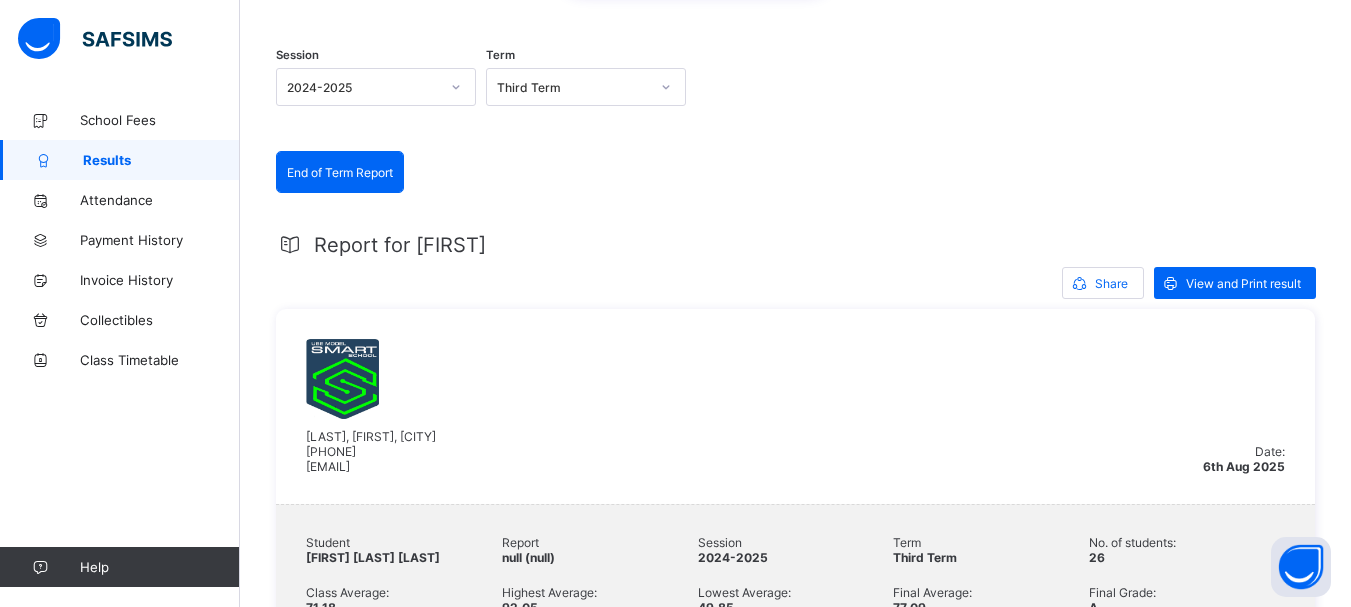 scroll, scrollTop: 0, scrollLeft: 0, axis: both 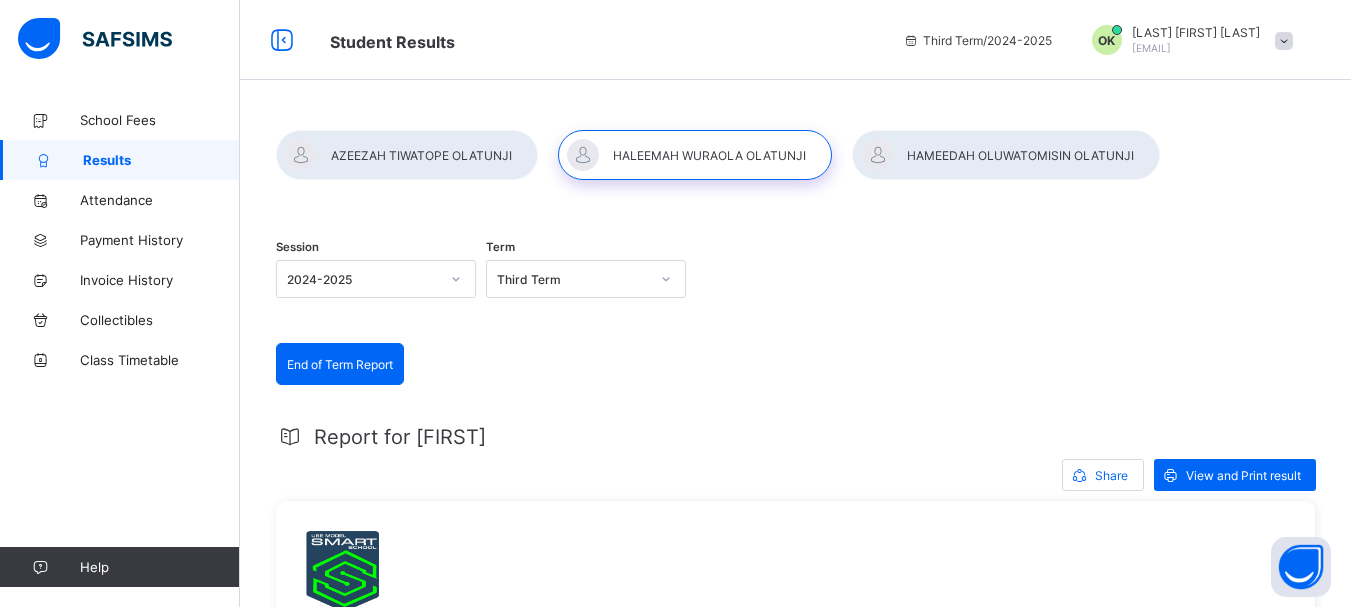 click at bounding box center (1006, 155) 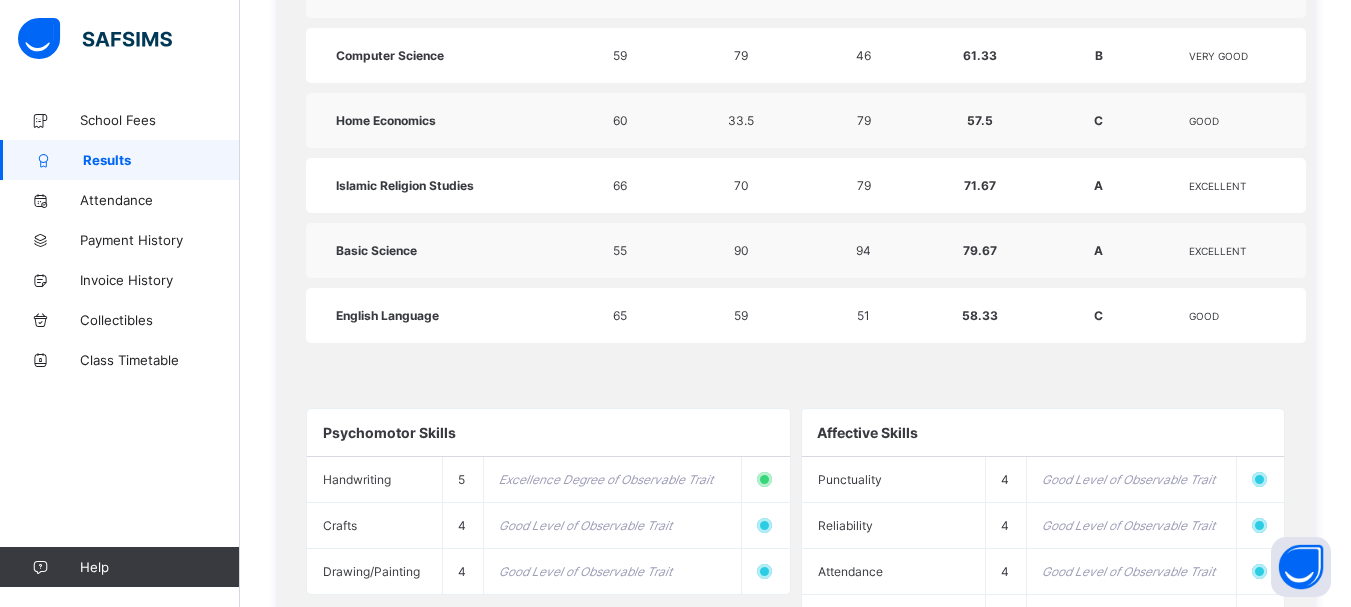 scroll, scrollTop: 1106, scrollLeft: 0, axis: vertical 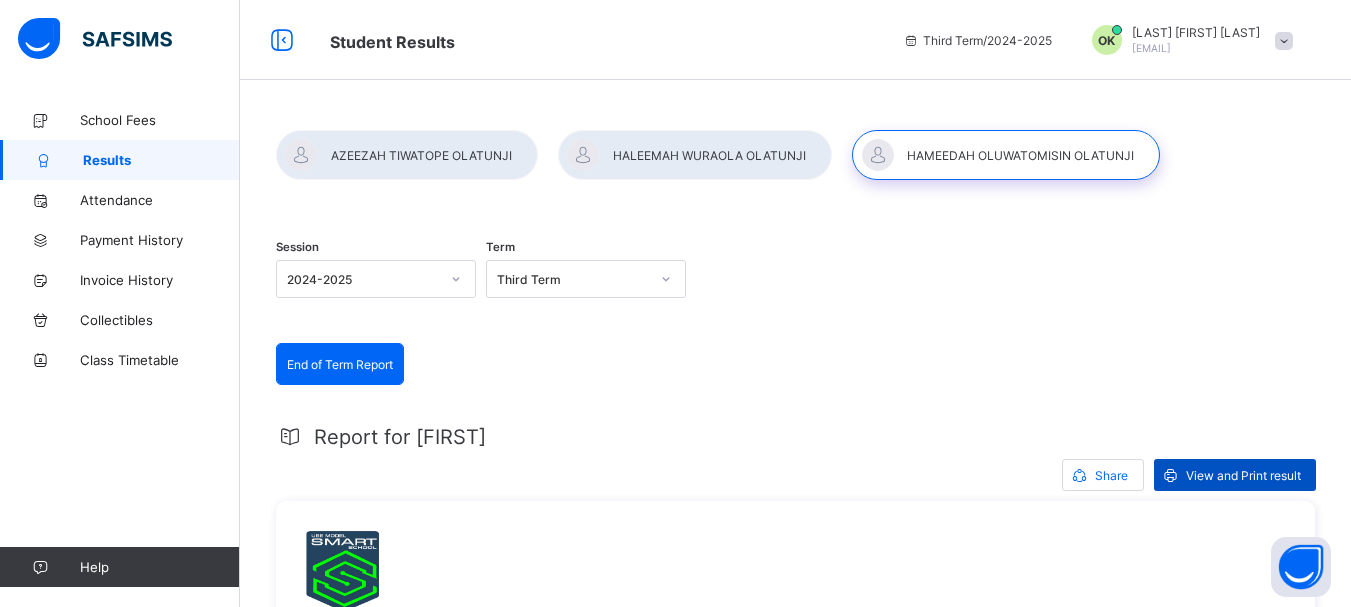 click on "View and Print result" at bounding box center (1243, 475) 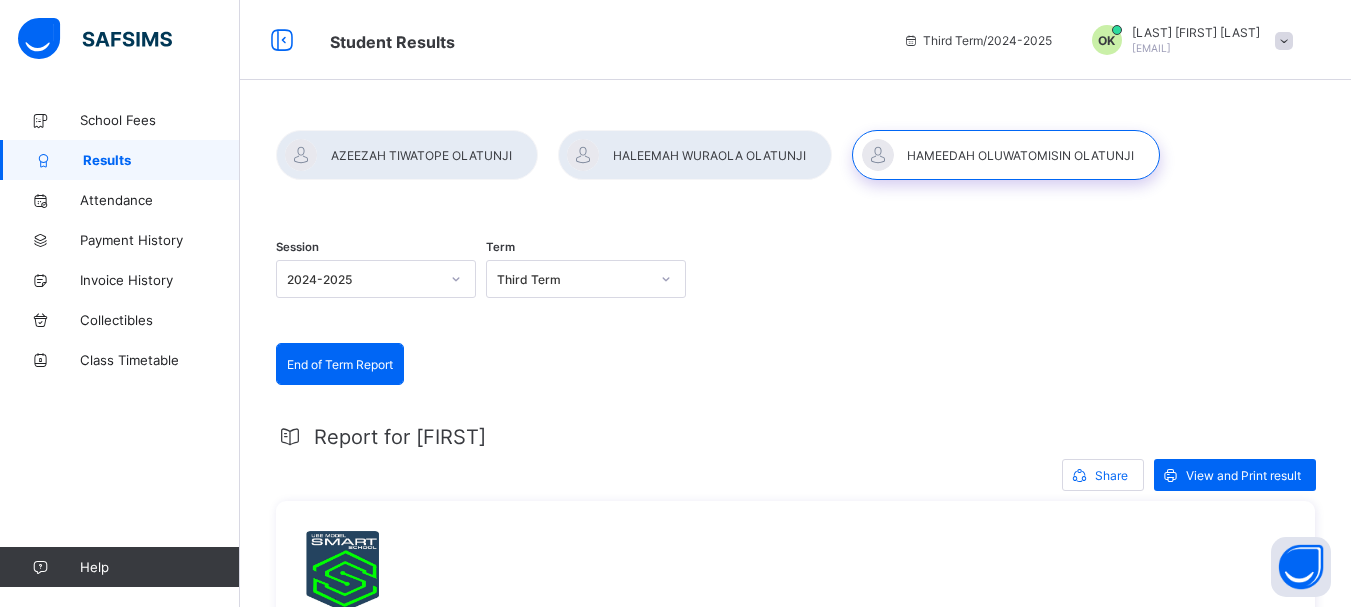 click 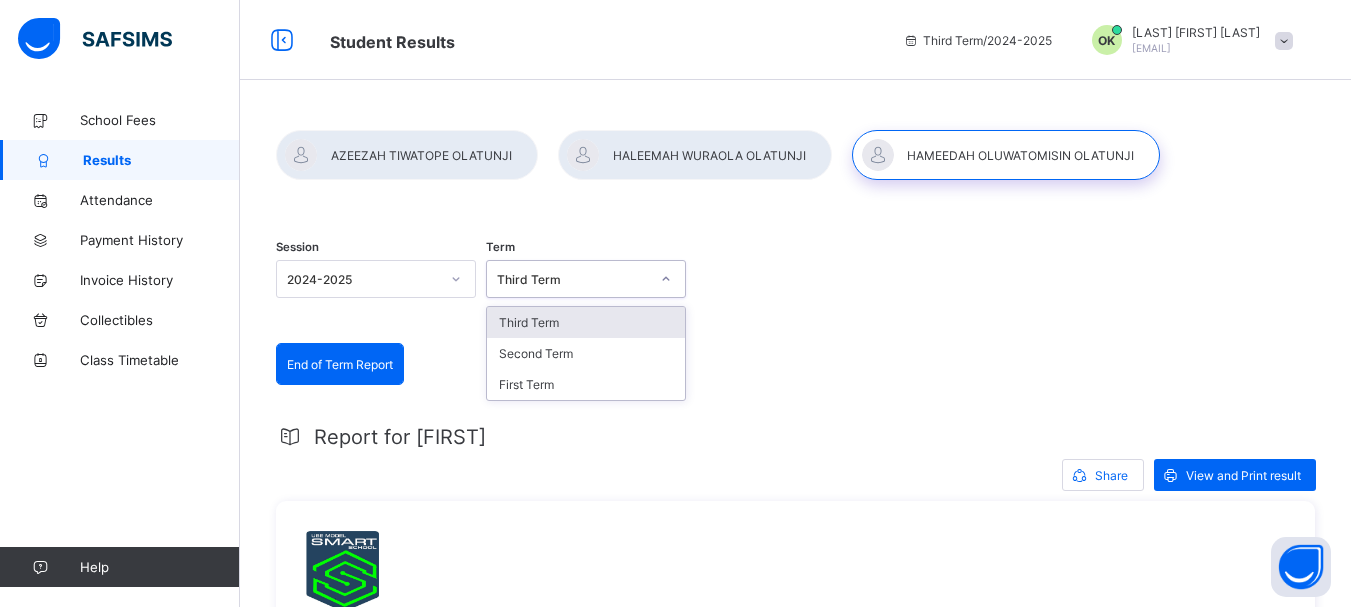 click on "Session 2024-2025 Term      option Third Term focused, 1 of 3. 3 results available. Use Up and Down to choose options, press Enter to select the currently focused option, press Escape to exit the menu, press Tab to select the option and exit the menu. Third Term Third Term Second Term First Term" at bounding box center [795, 281] 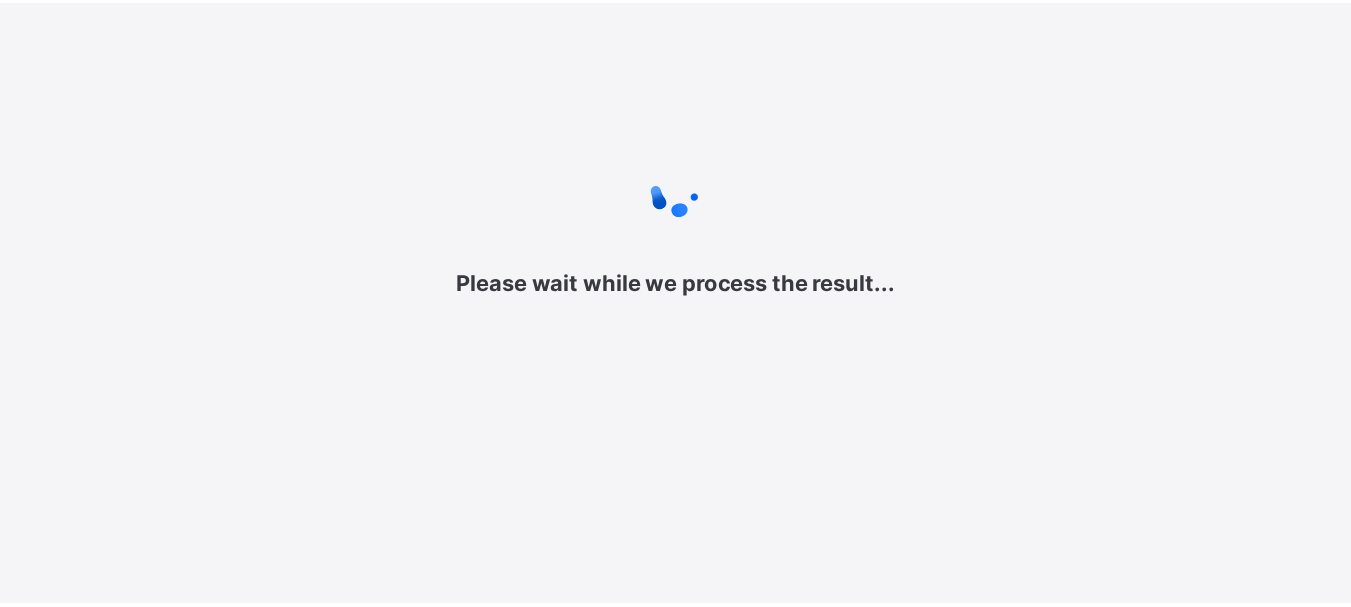 scroll, scrollTop: 0, scrollLeft: 0, axis: both 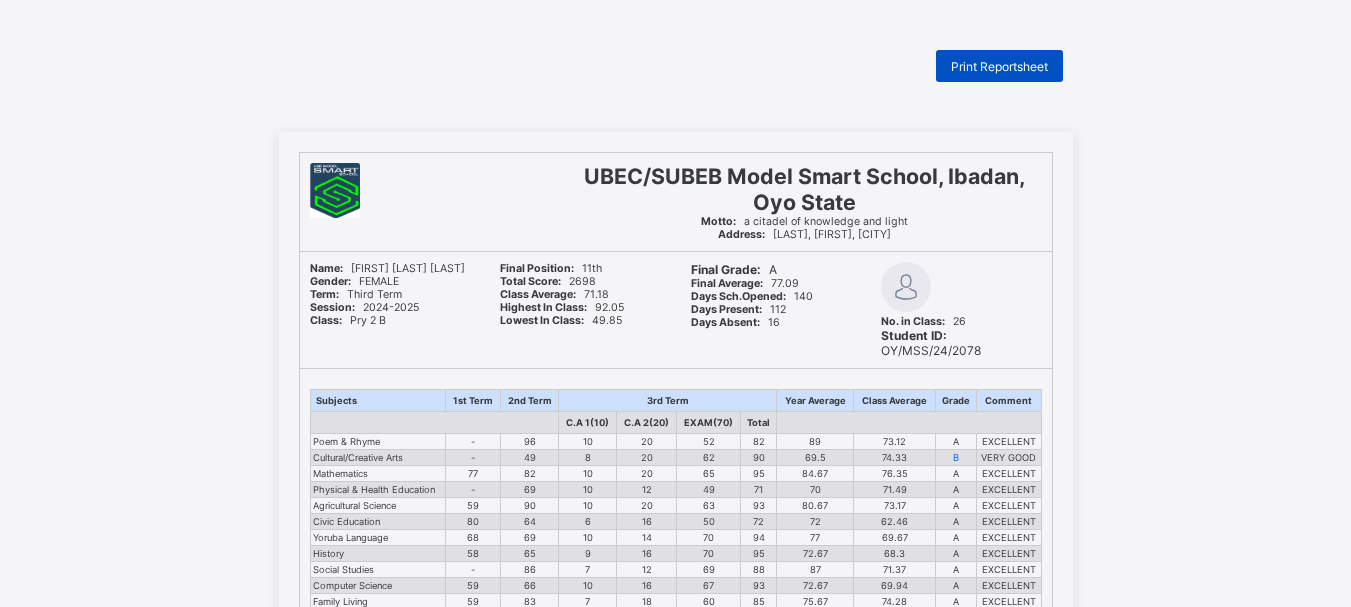 click on "Print Reportsheet" at bounding box center (999, 66) 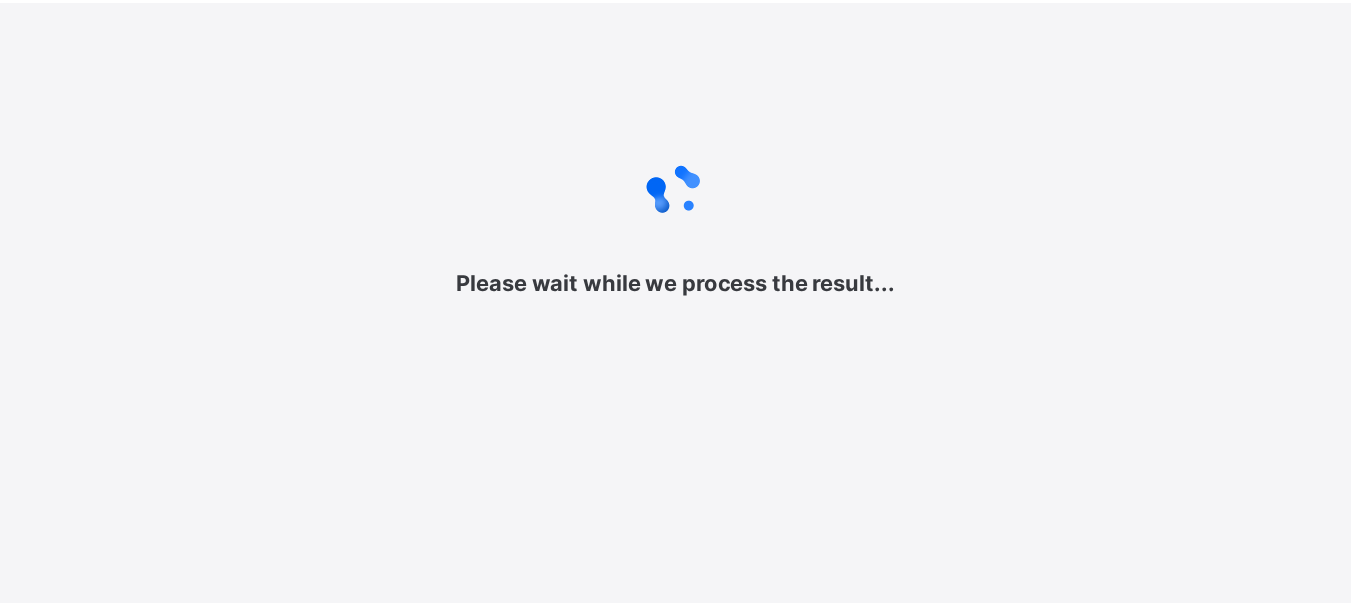 scroll, scrollTop: 0, scrollLeft: 0, axis: both 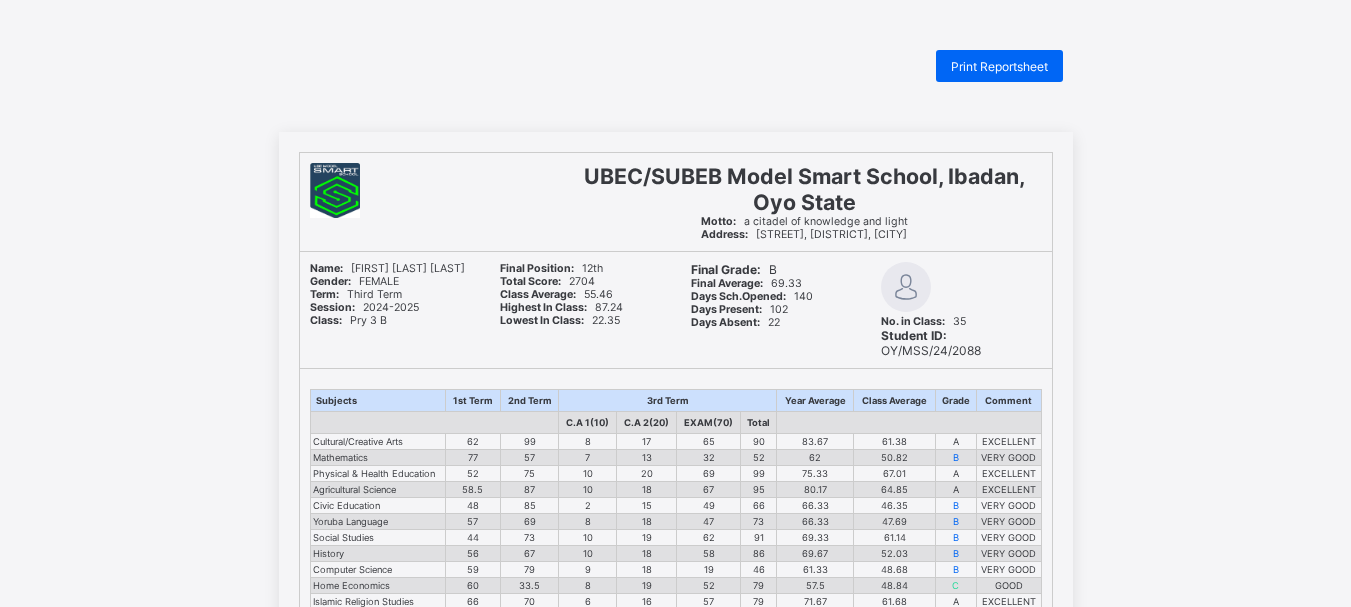click on "UBEC/SUBEB Model Smart School, [CITY], [STATE] Motto: a citadel of knowledge and light Address: [STREET], [DISTRICT], [CITY]" at bounding box center [804, 202] 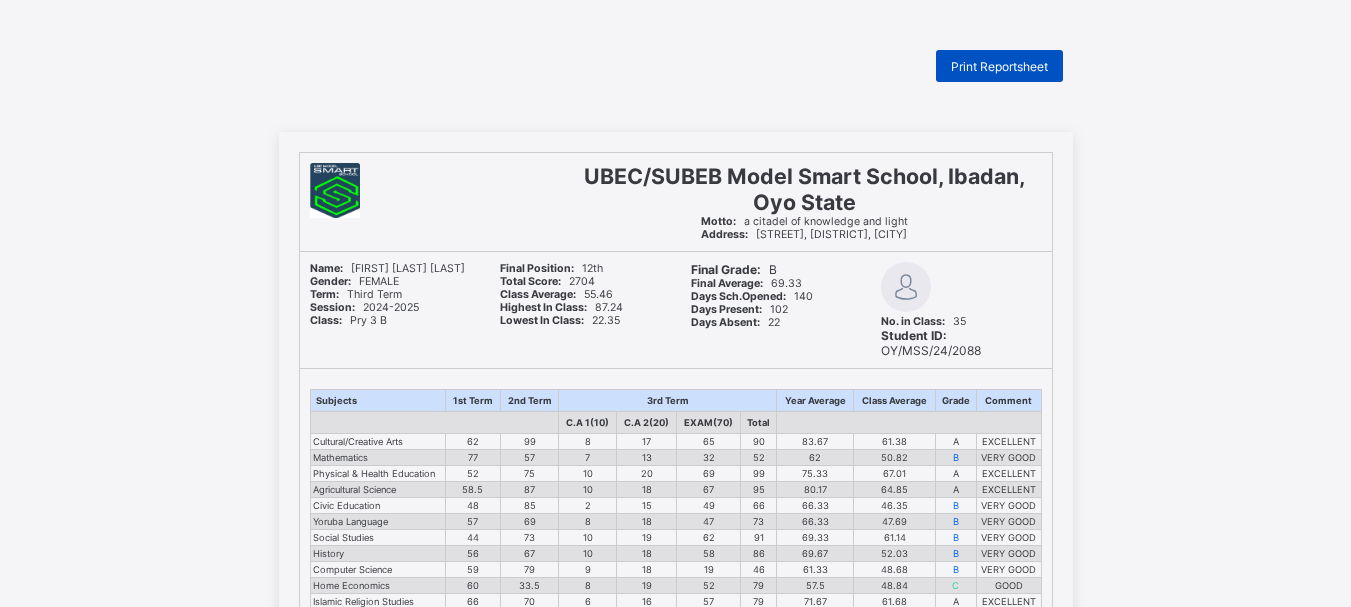 click on "Print Reportsheet" at bounding box center (999, 66) 